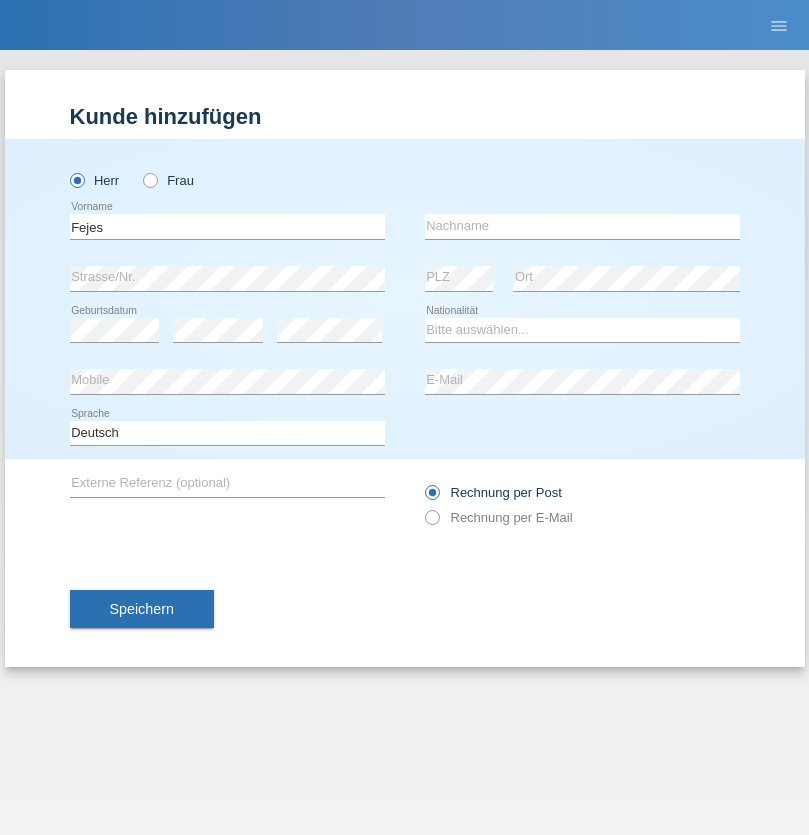 scroll, scrollTop: 0, scrollLeft: 0, axis: both 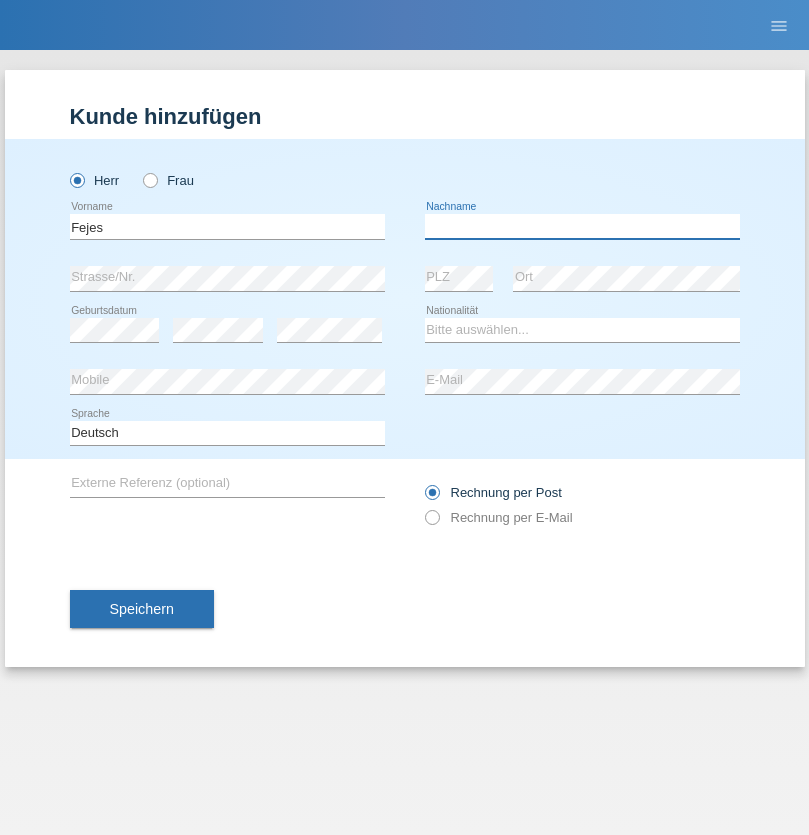 click at bounding box center (582, 226) 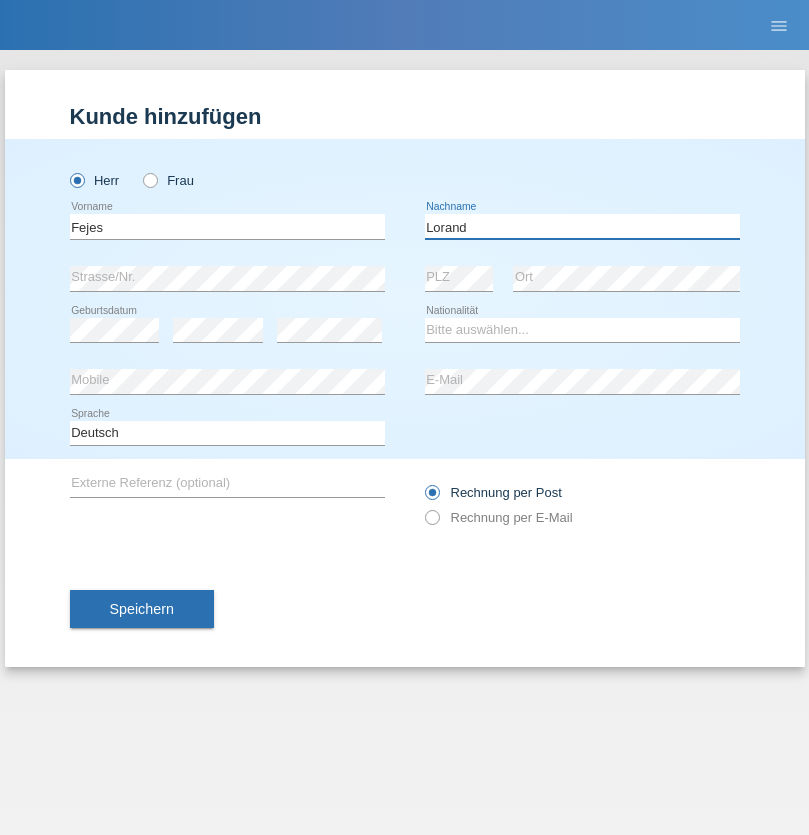 type on "Lorand" 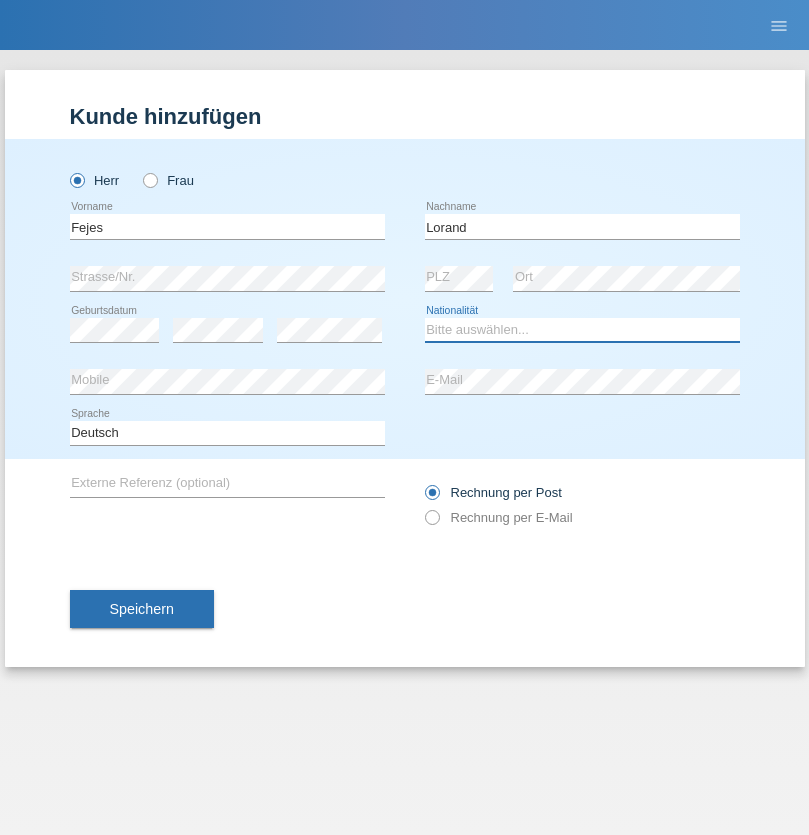 select on "RO" 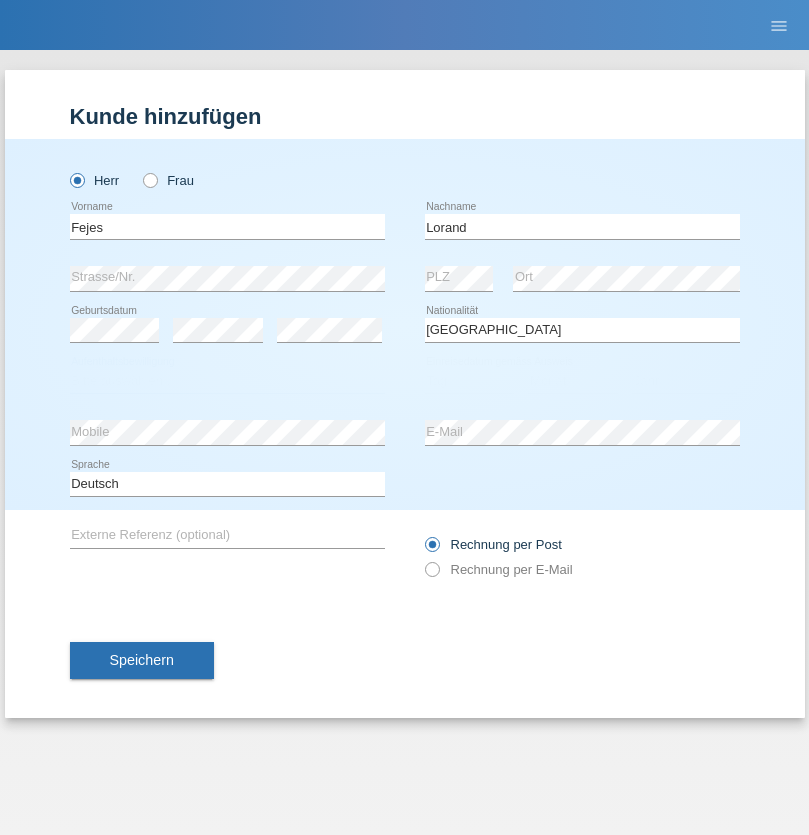 select on "C" 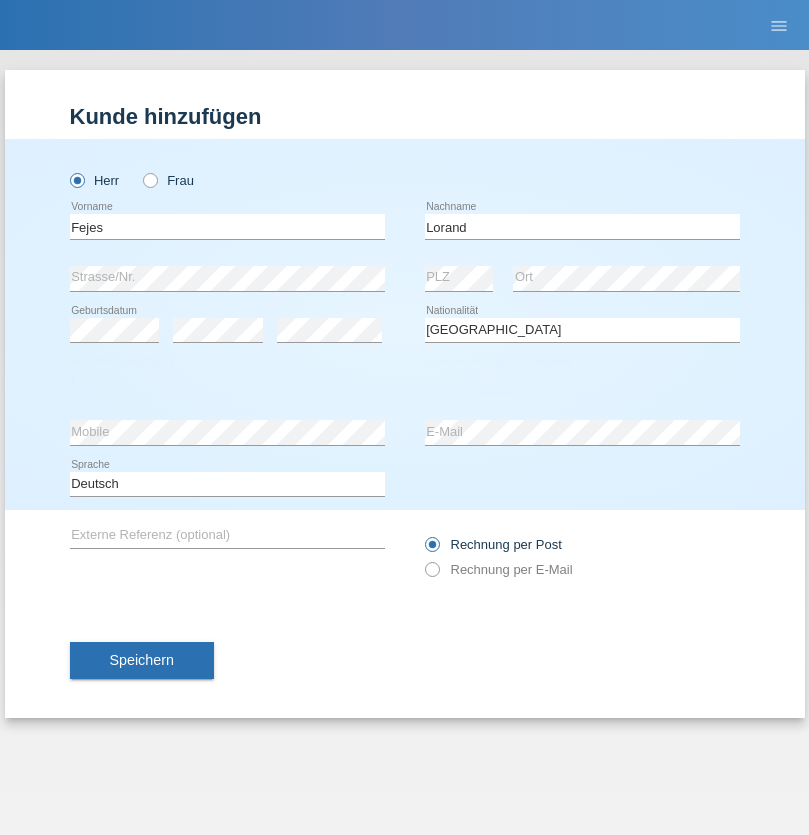 select on "29" 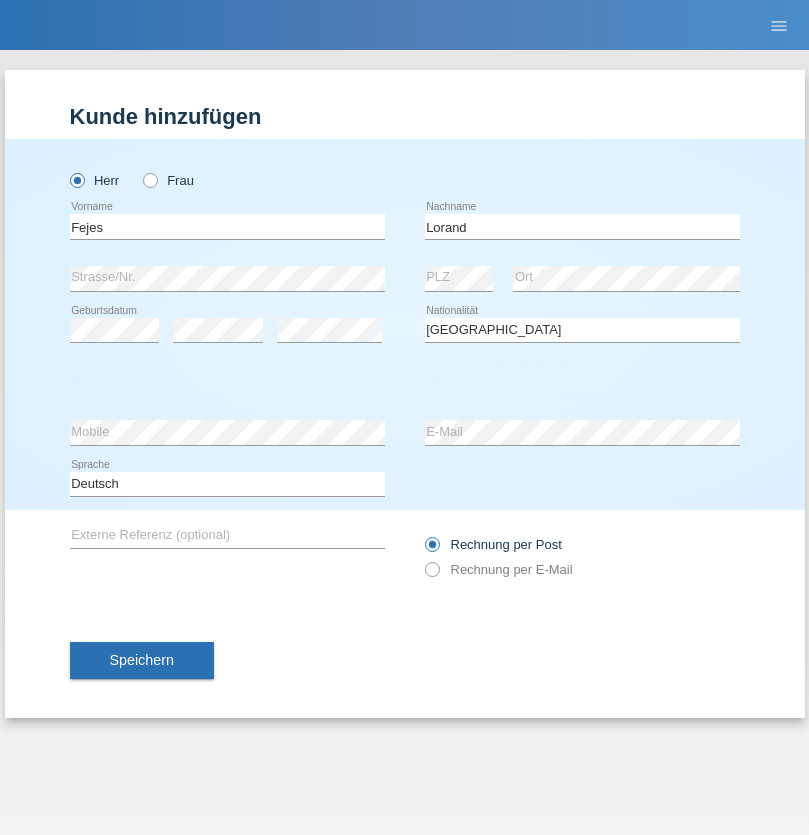 select on "12" 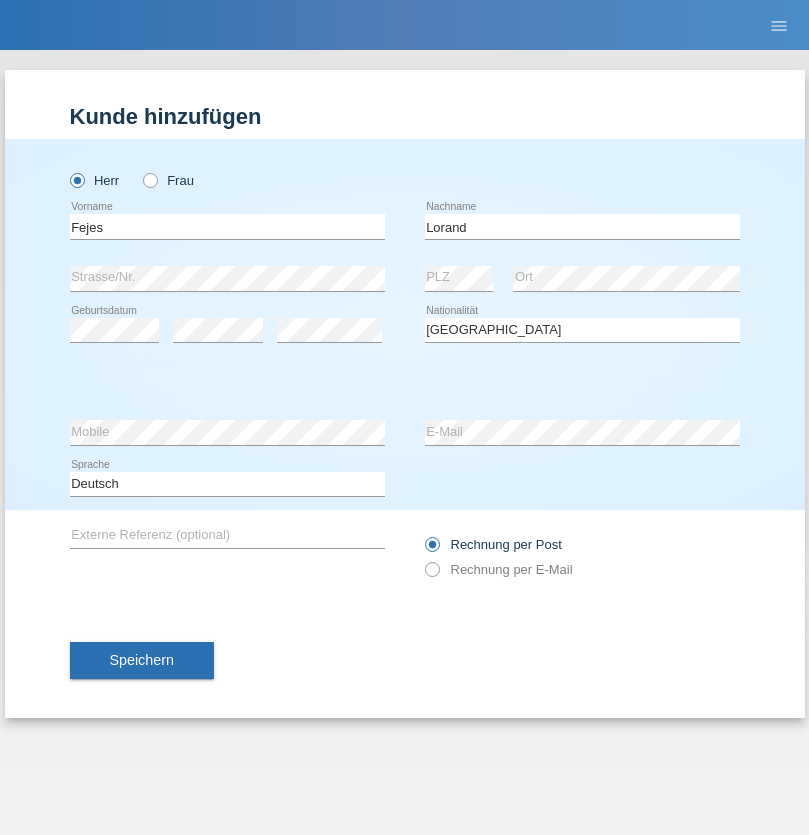 select on "2021" 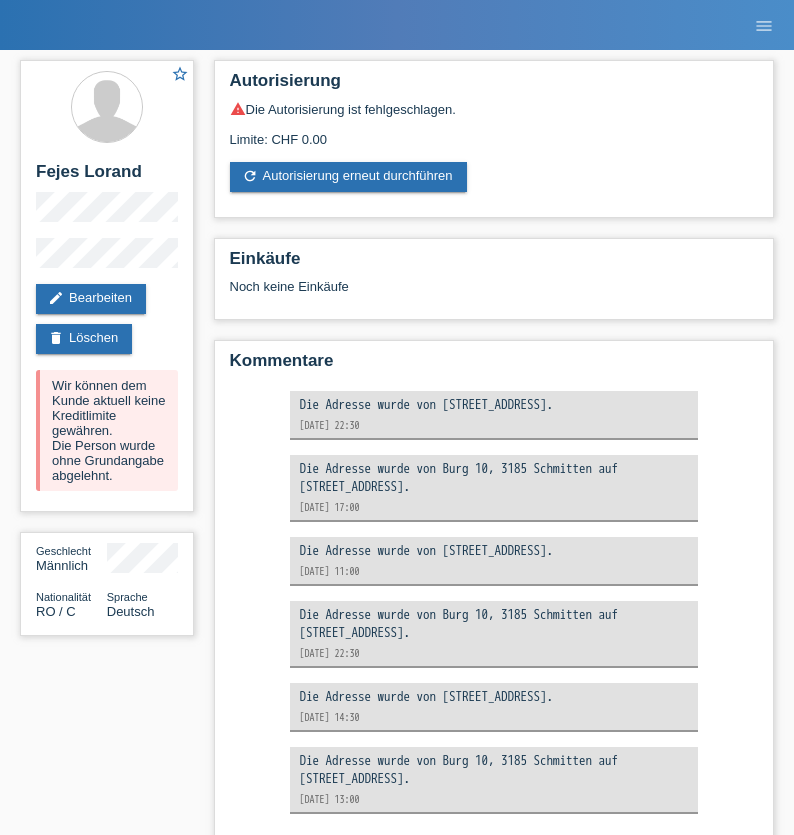 scroll, scrollTop: 0, scrollLeft: 0, axis: both 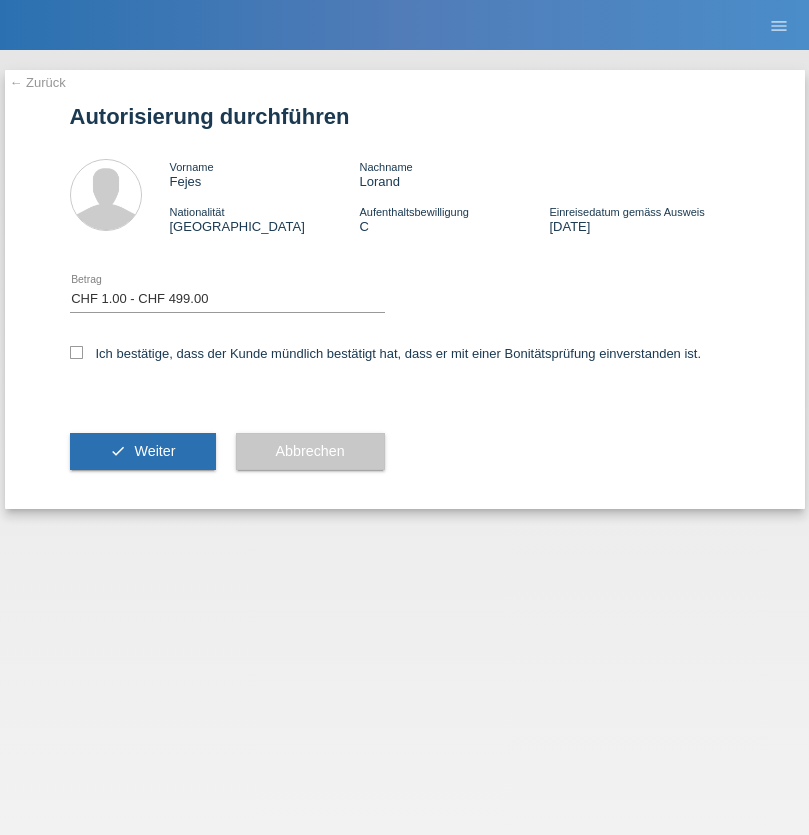 select on "1" 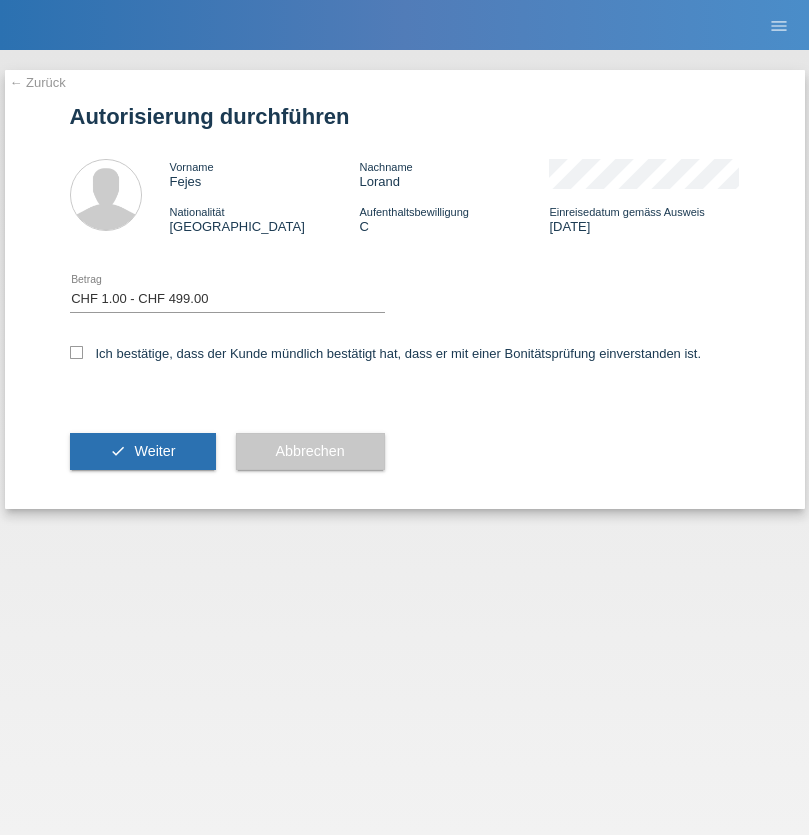 checkbox on "true" 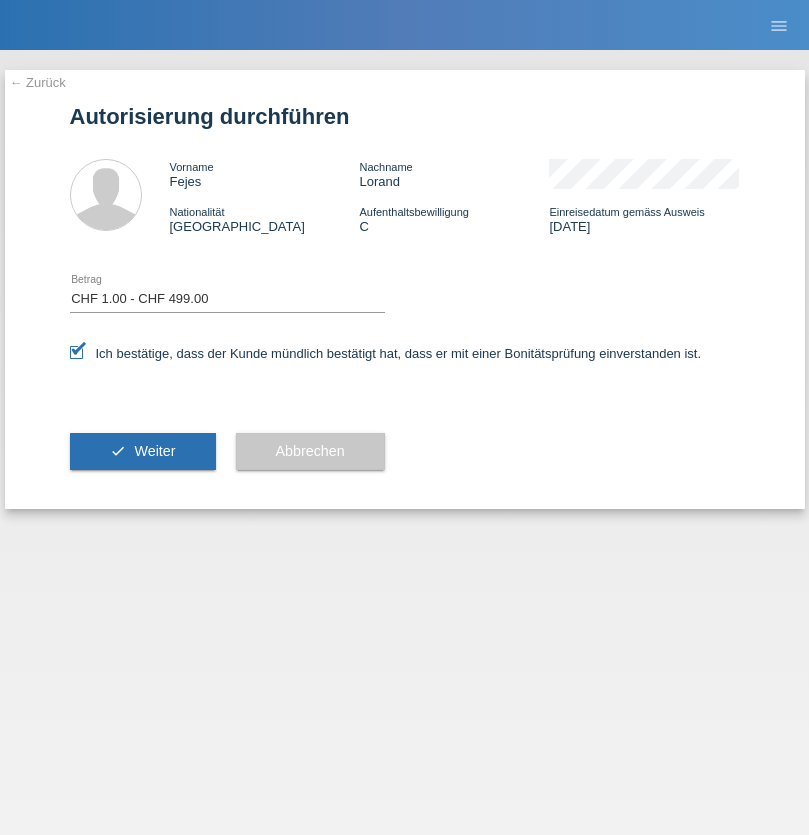 scroll, scrollTop: 0, scrollLeft: 0, axis: both 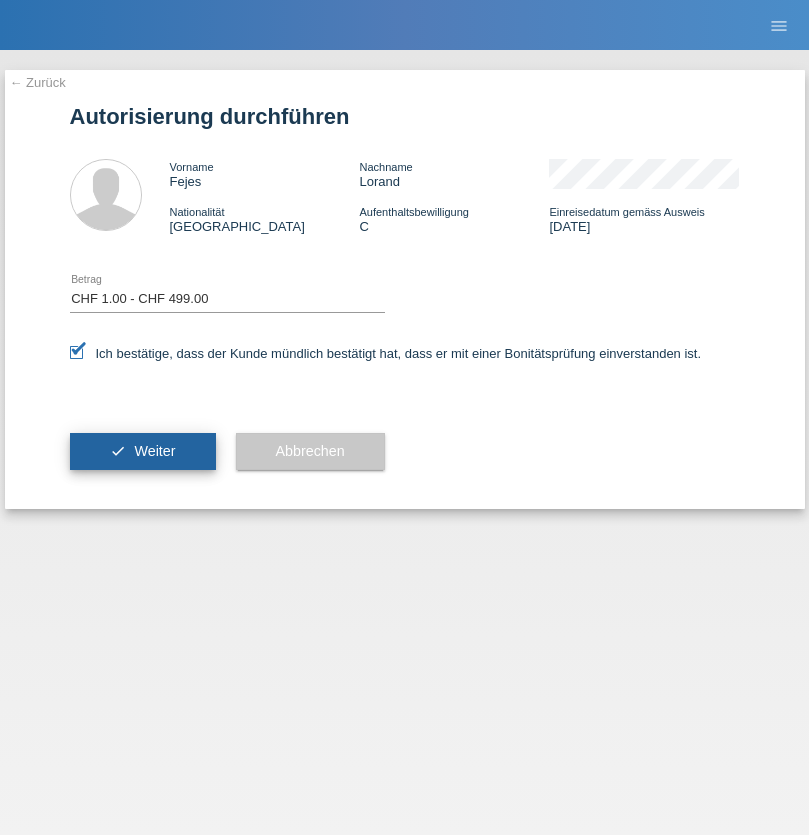 click on "Weiter" at bounding box center [154, 451] 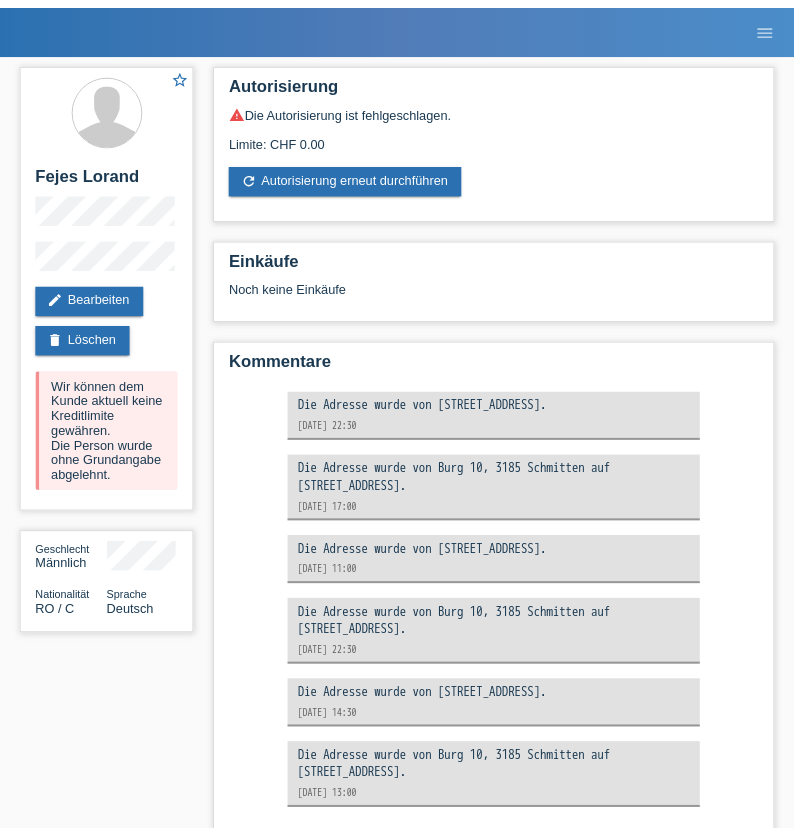 scroll, scrollTop: 0, scrollLeft: 0, axis: both 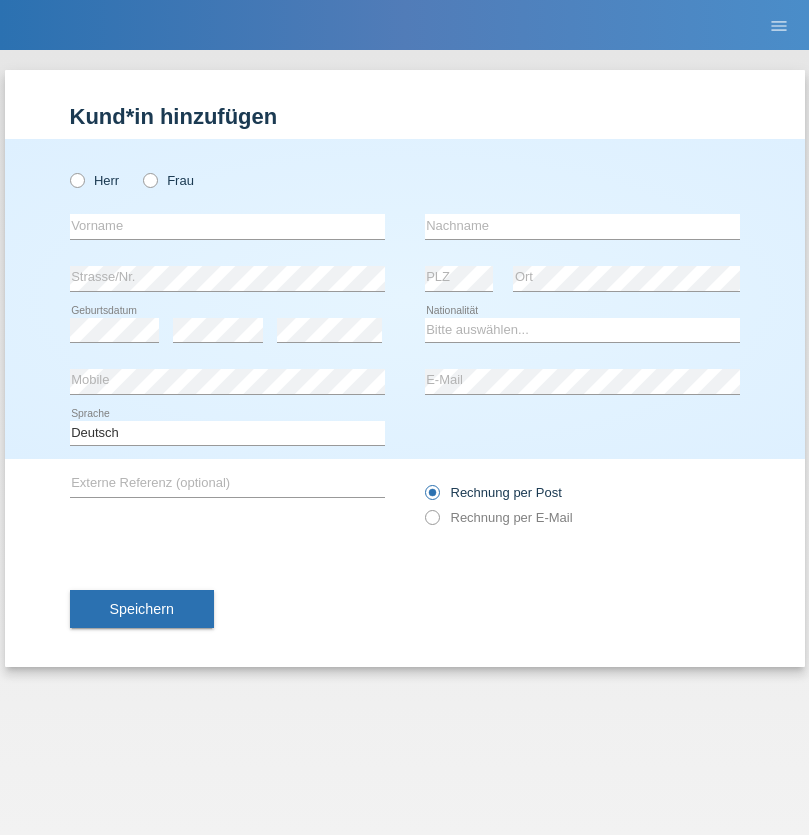 radio on "true" 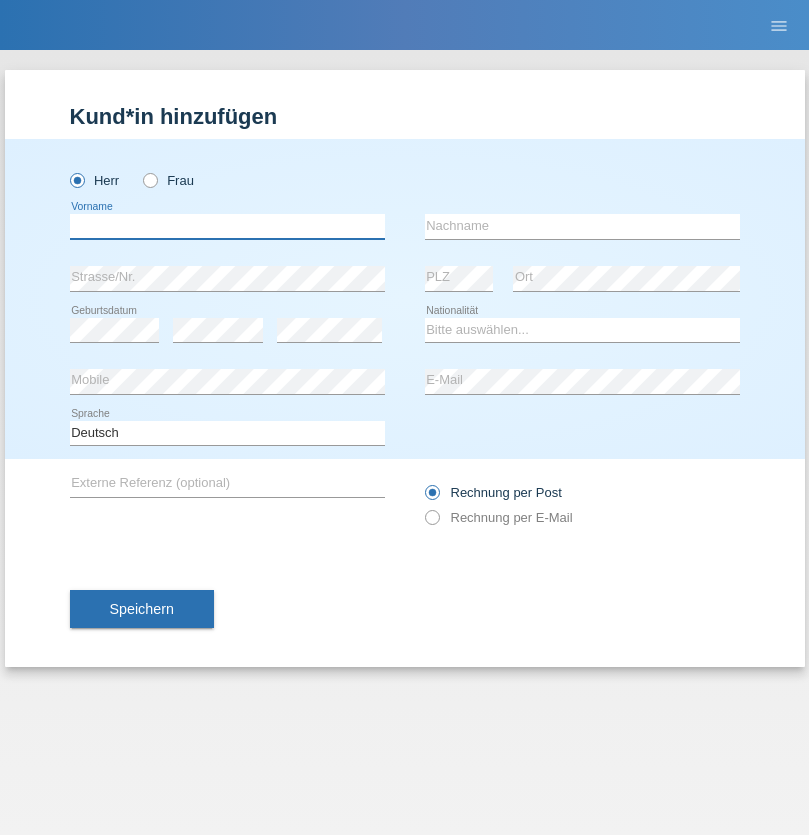click at bounding box center (227, 226) 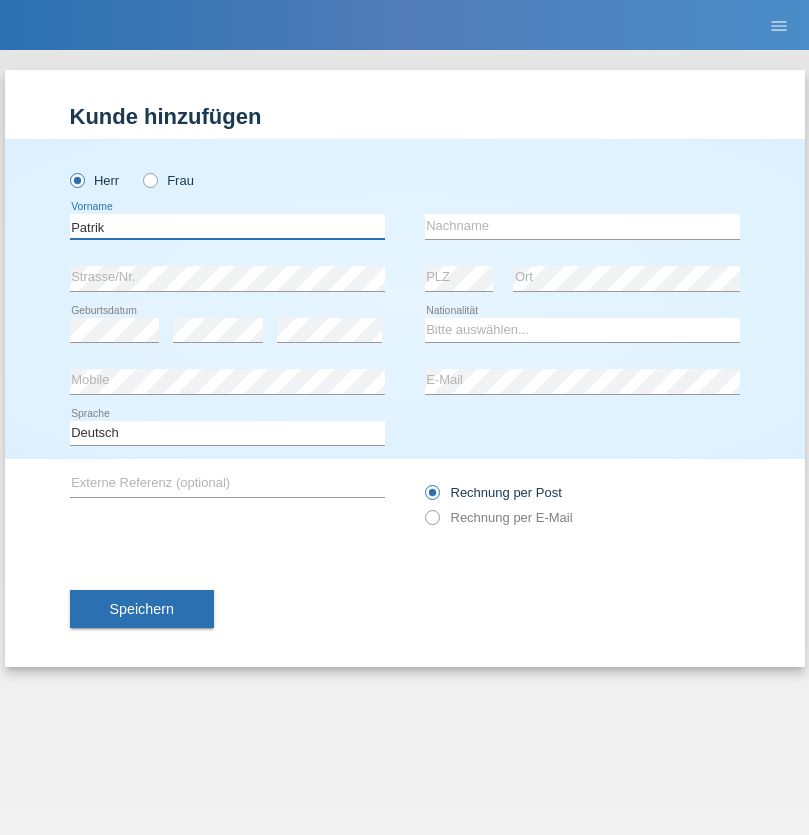 type on "Patrik" 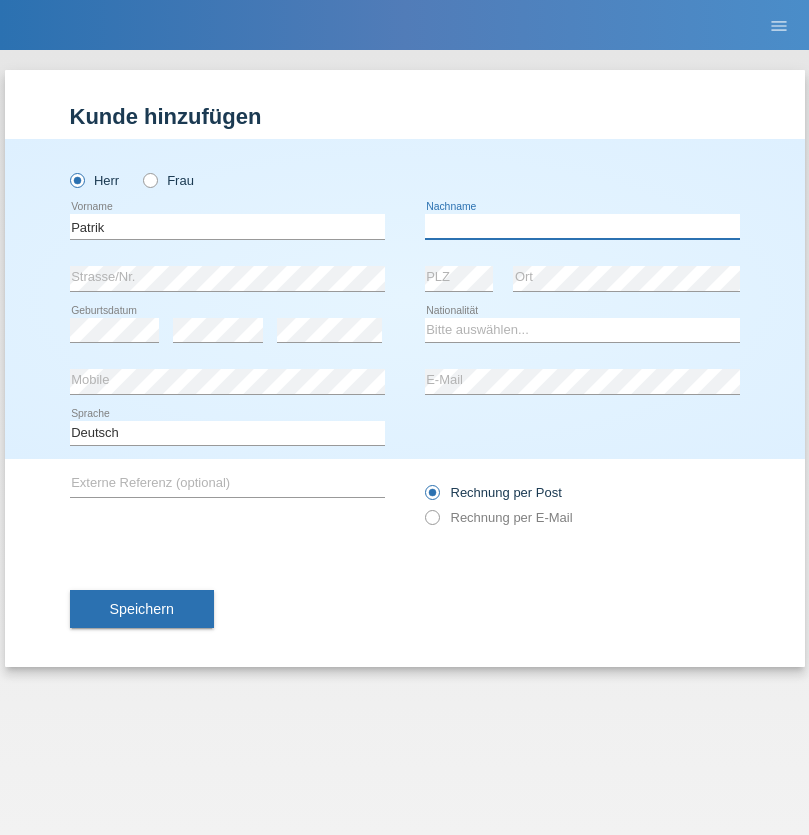 click at bounding box center [582, 226] 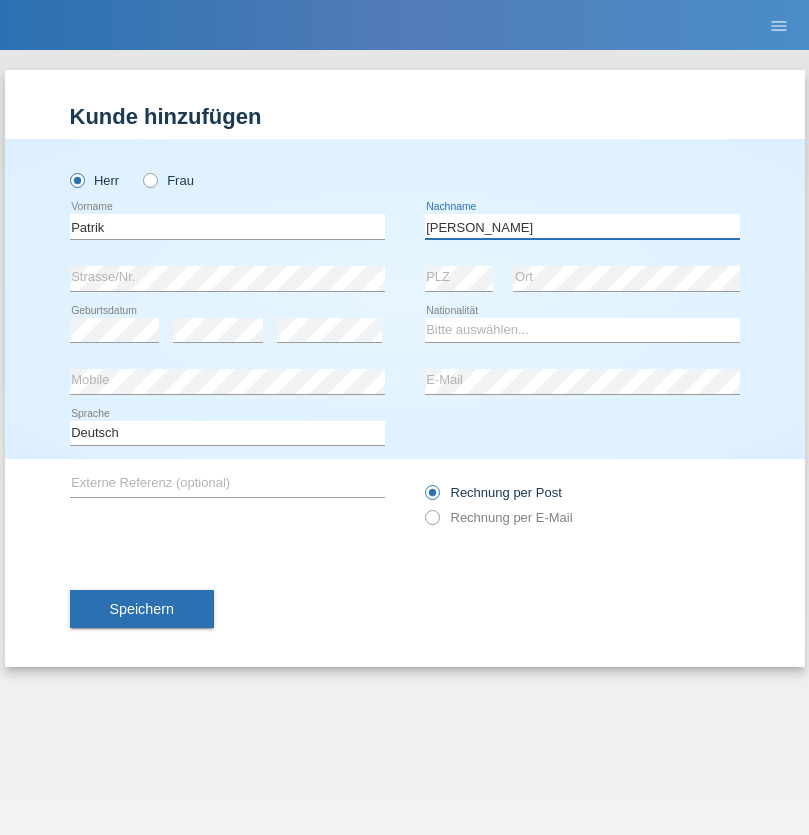 type on "Becker" 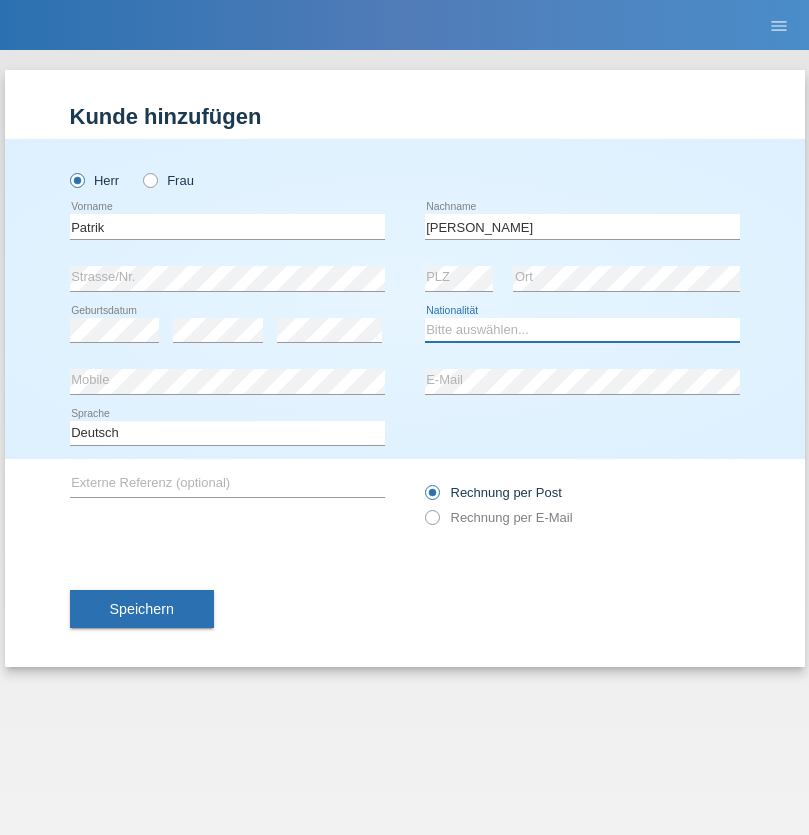 select on "CH" 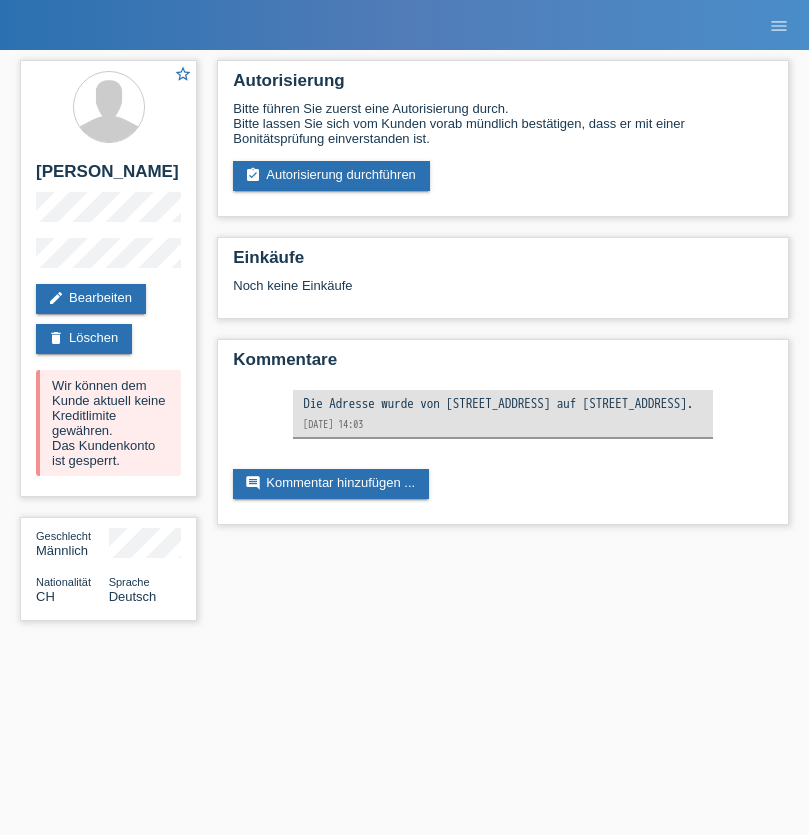scroll, scrollTop: 0, scrollLeft: 0, axis: both 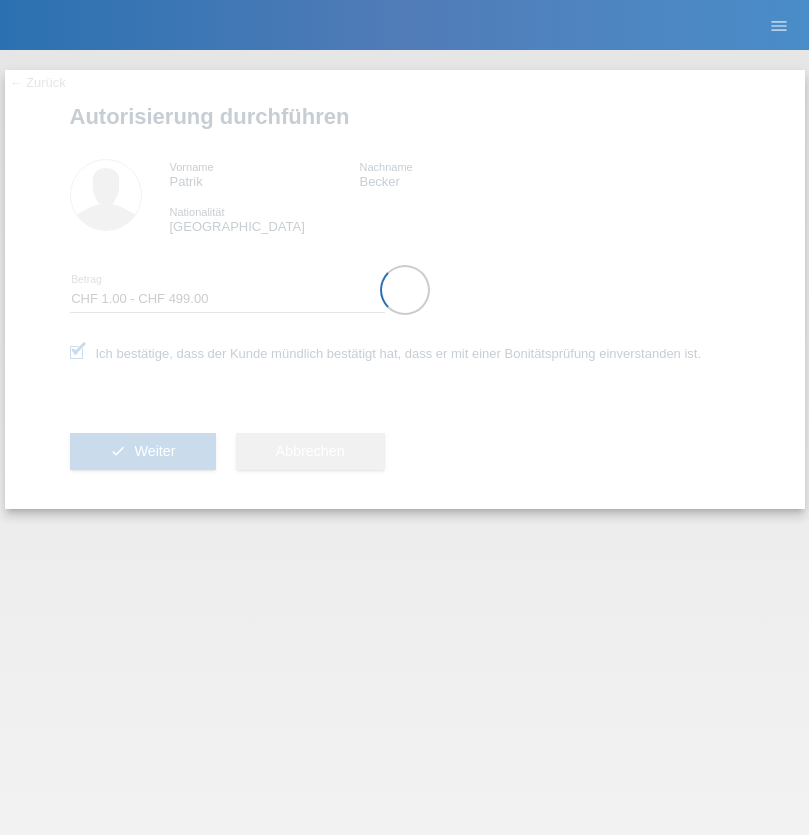select on "1" 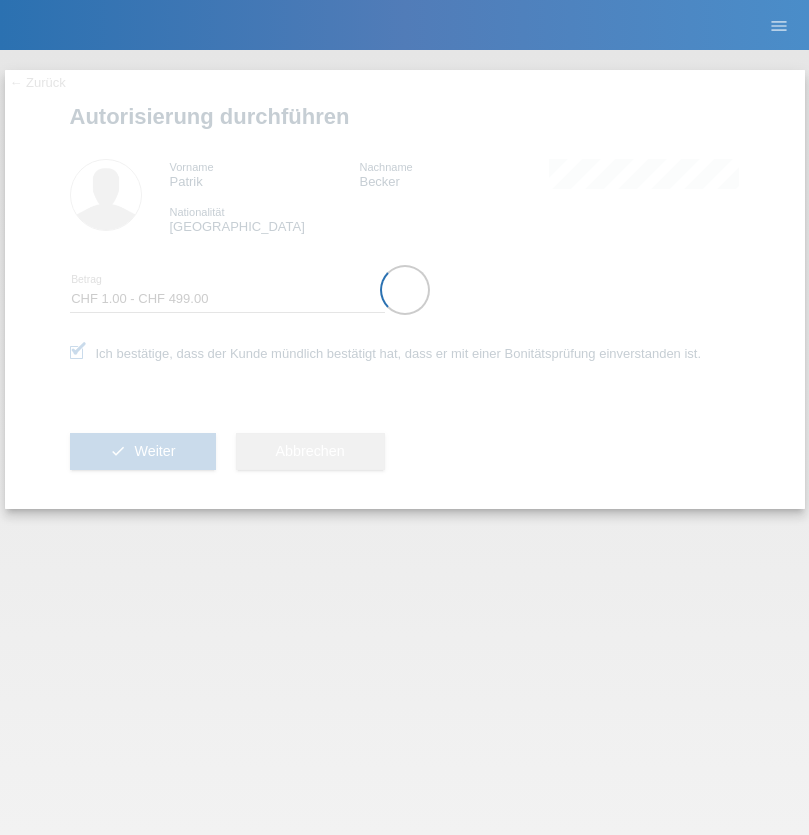 scroll, scrollTop: 0, scrollLeft: 0, axis: both 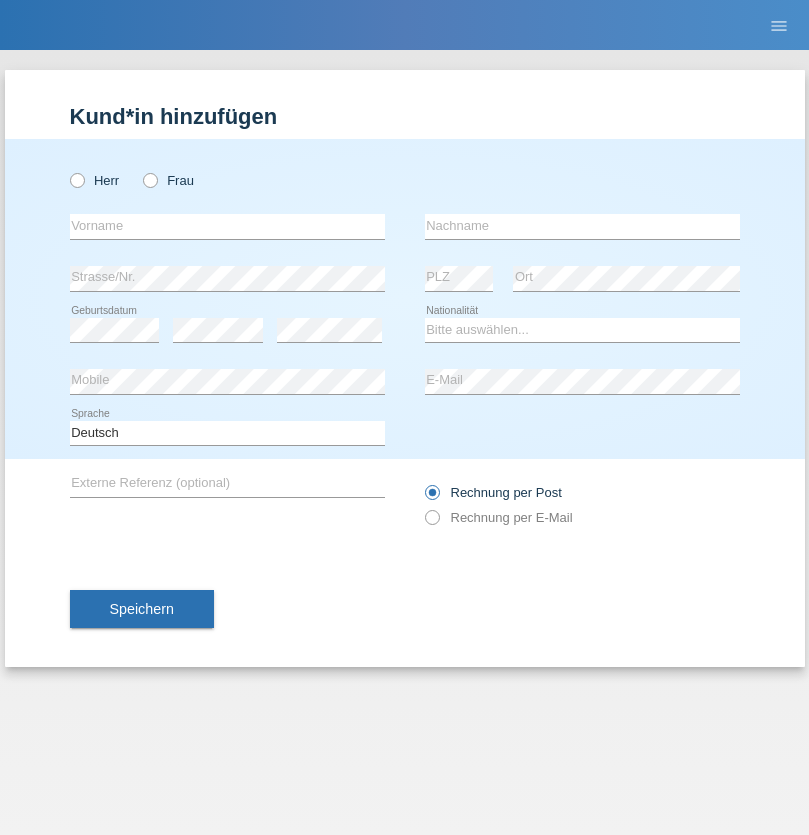 radio on "true" 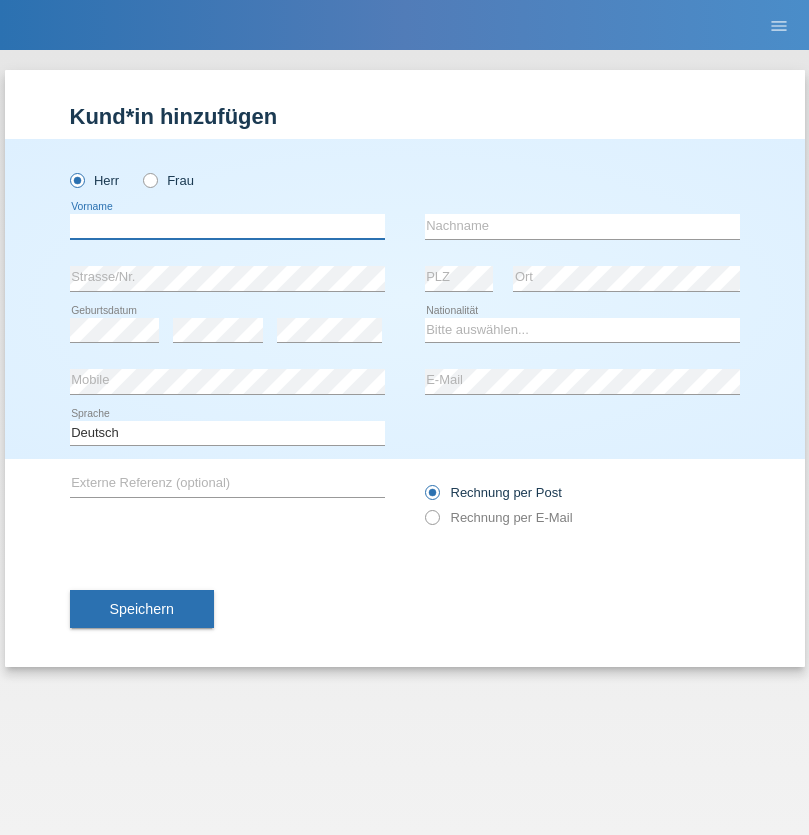 click at bounding box center [227, 226] 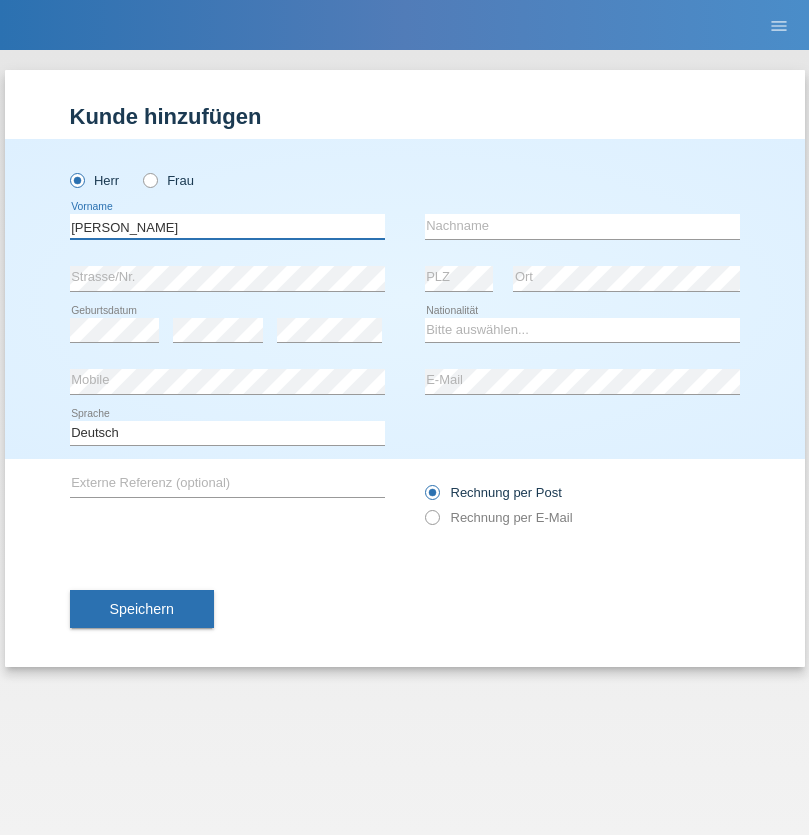 type on "Lukas" 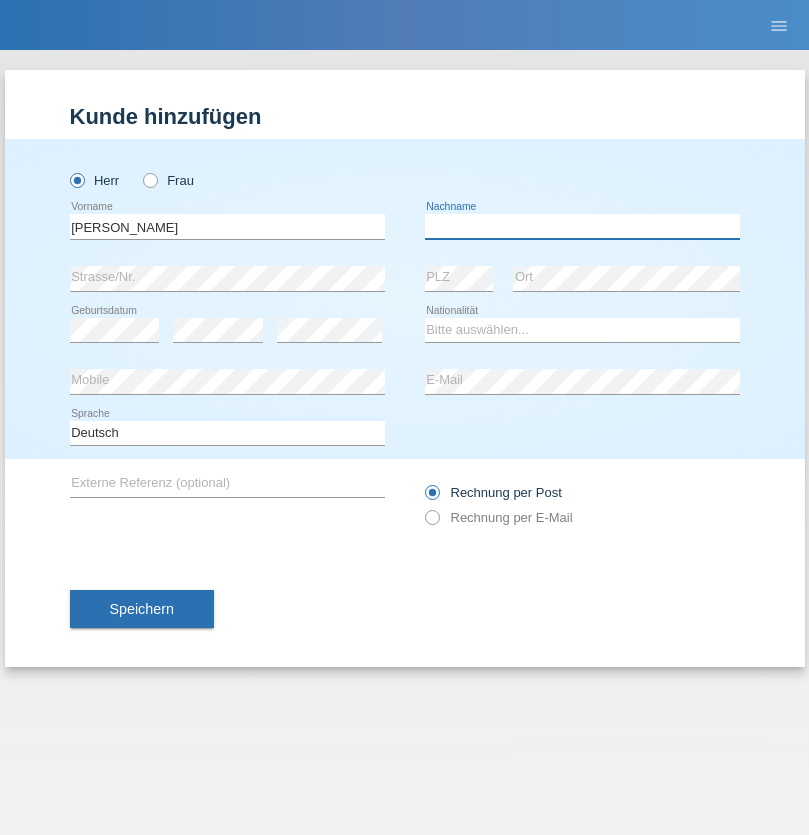 click at bounding box center (582, 226) 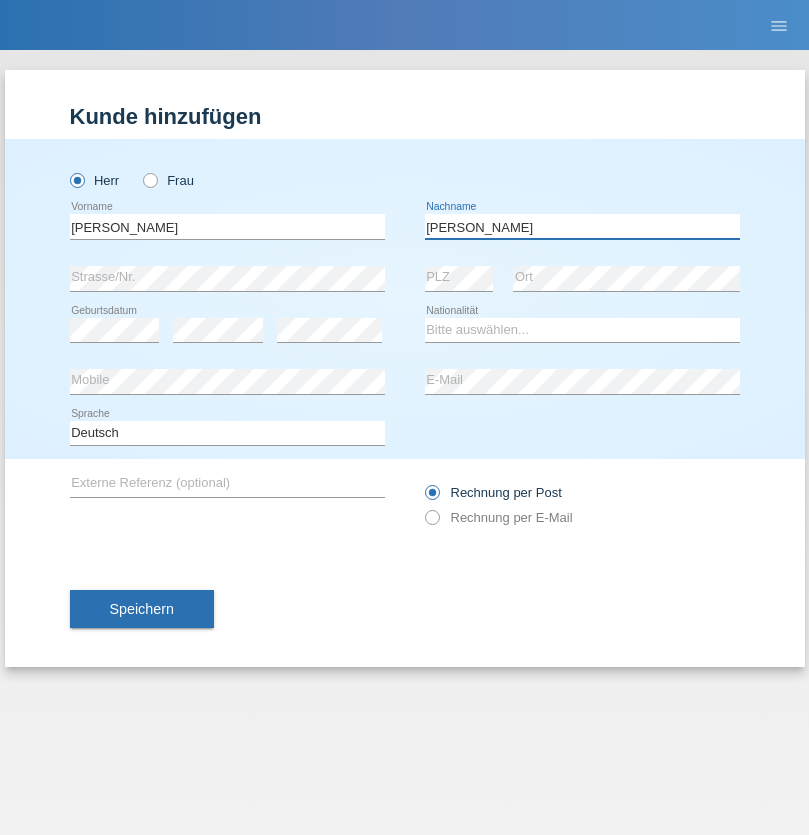 type on "[PERSON_NAME]" 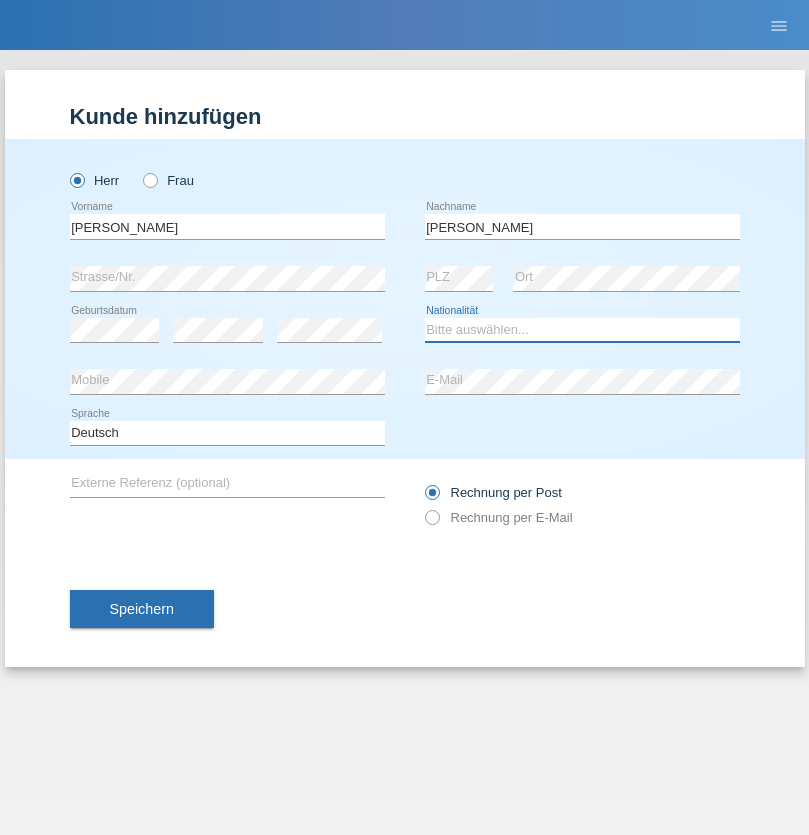 select on "CH" 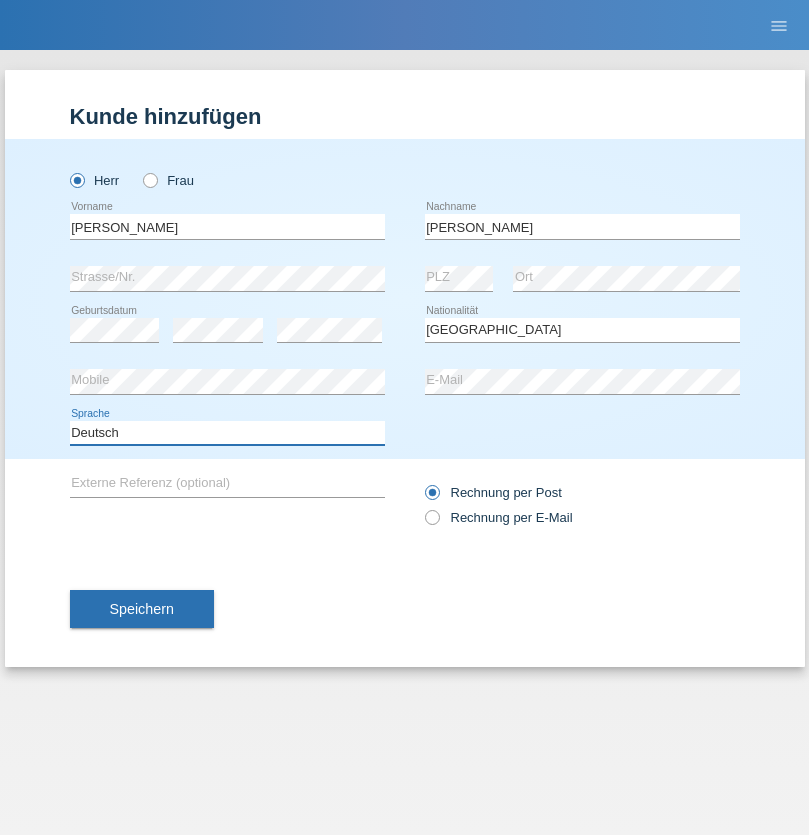 select on "en" 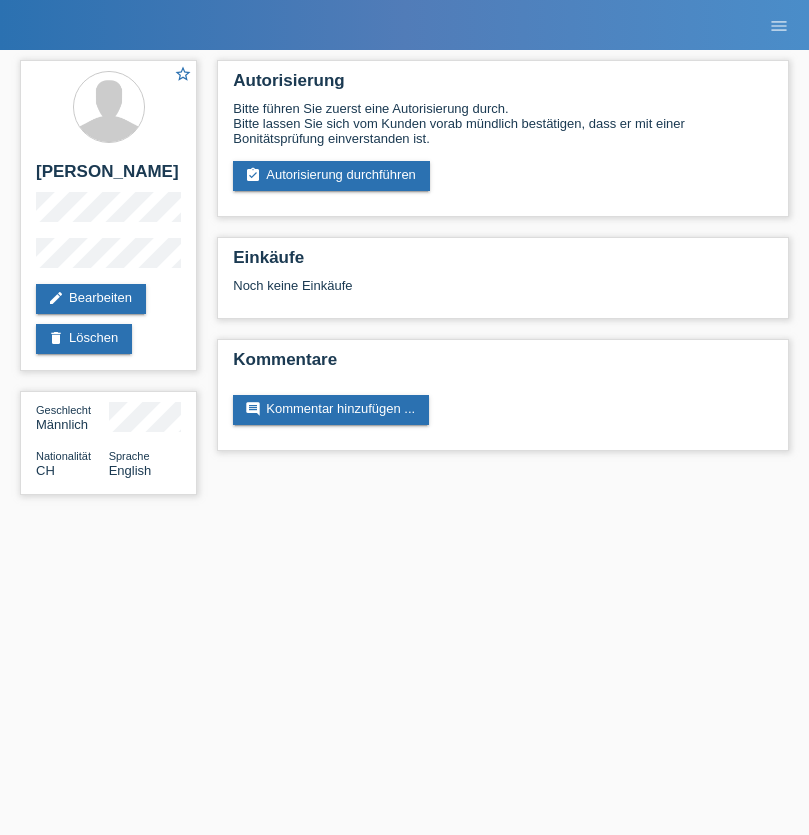 scroll, scrollTop: 0, scrollLeft: 0, axis: both 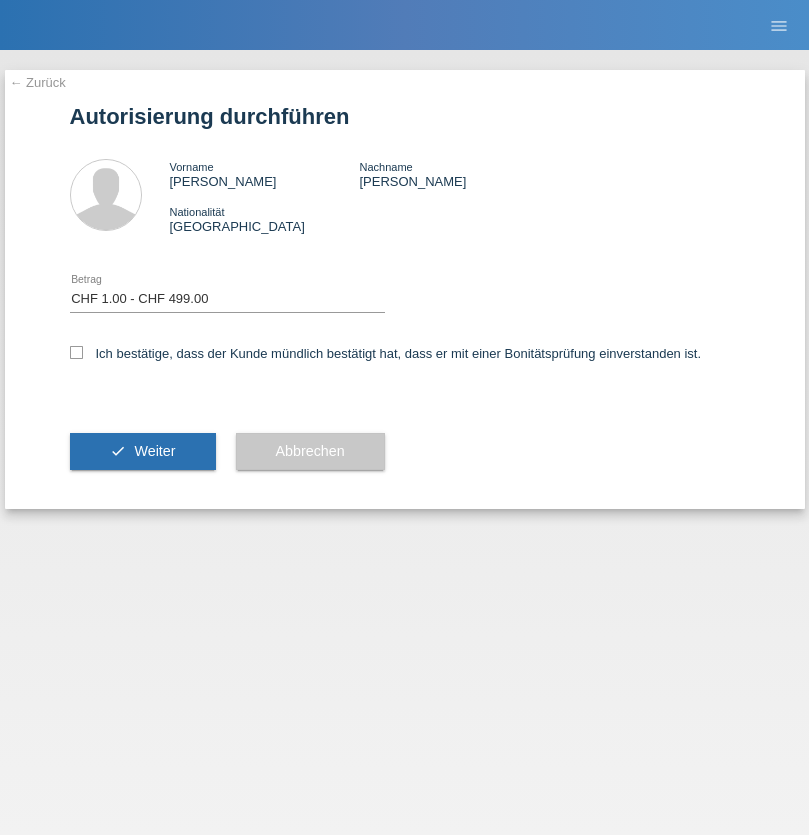 select on "1" 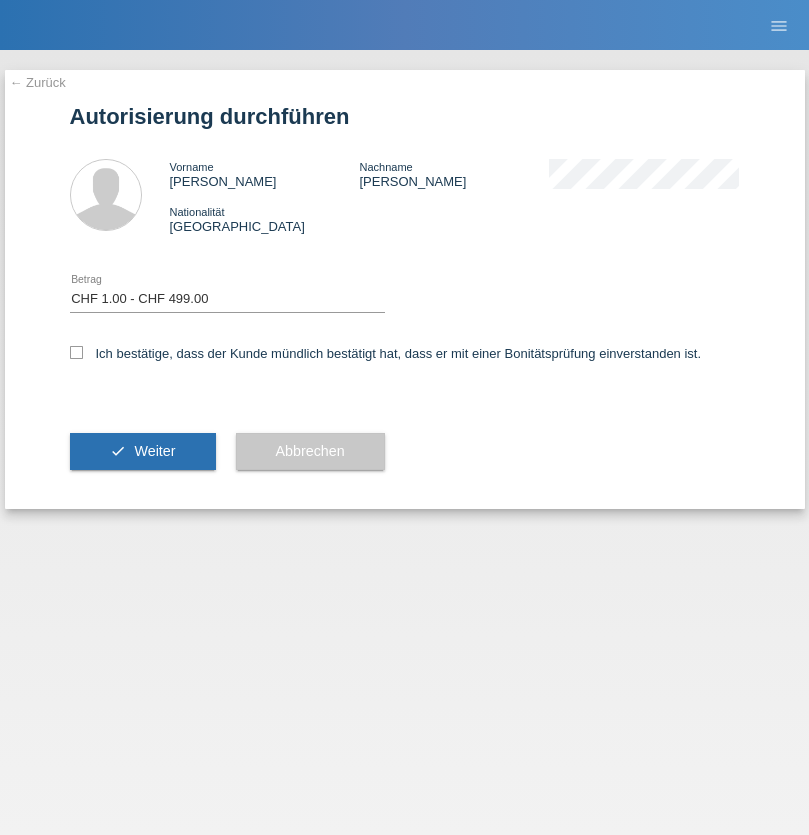 checkbox on "true" 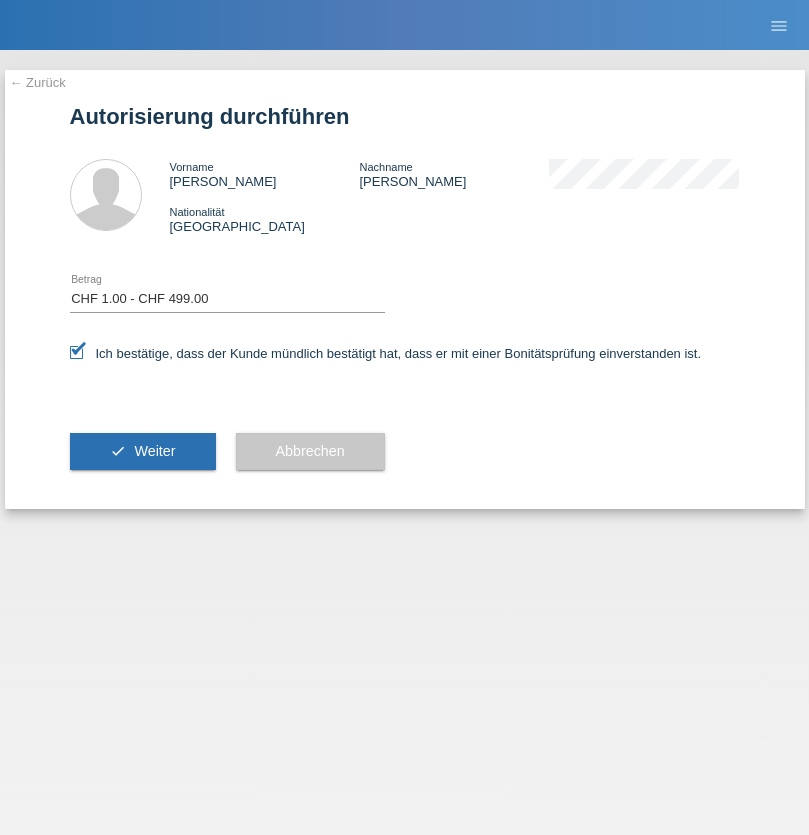 scroll, scrollTop: 0, scrollLeft: 0, axis: both 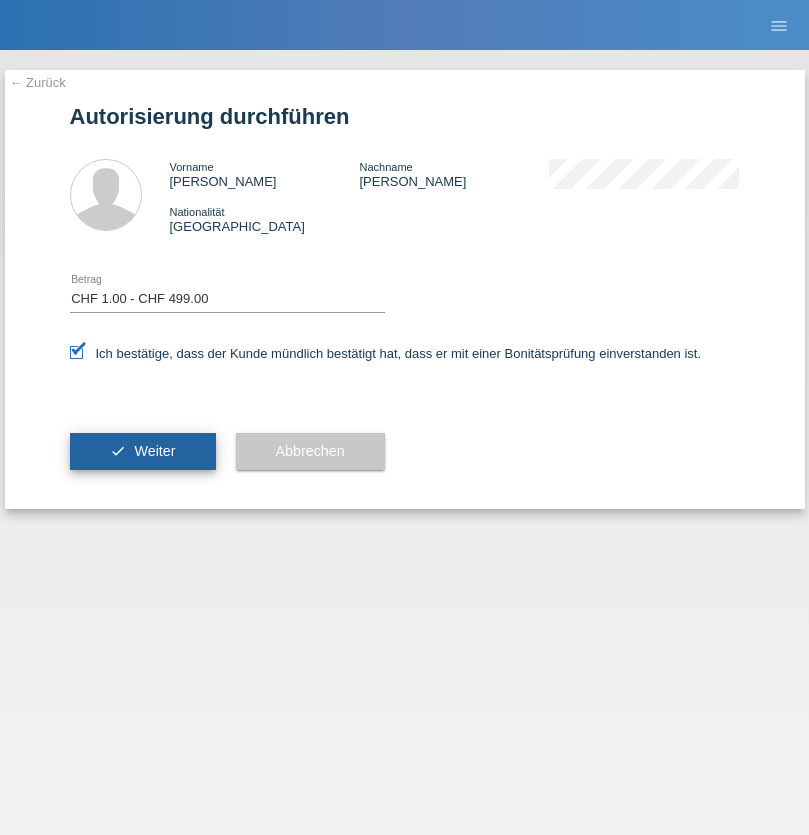 click on "Weiter" at bounding box center [154, 451] 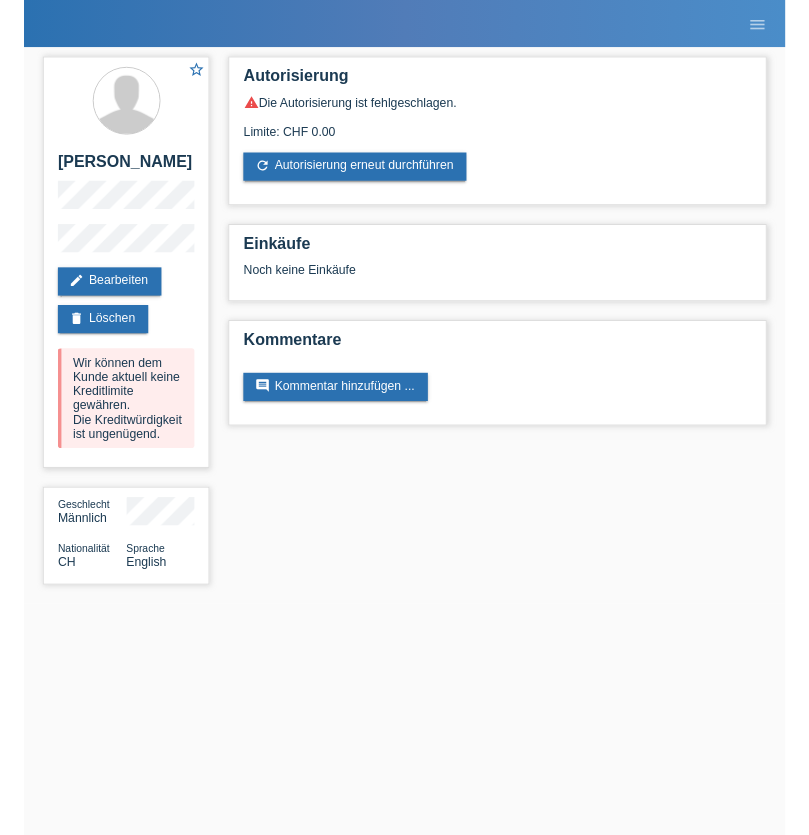 scroll, scrollTop: 0, scrollLeft: 0, axis: both 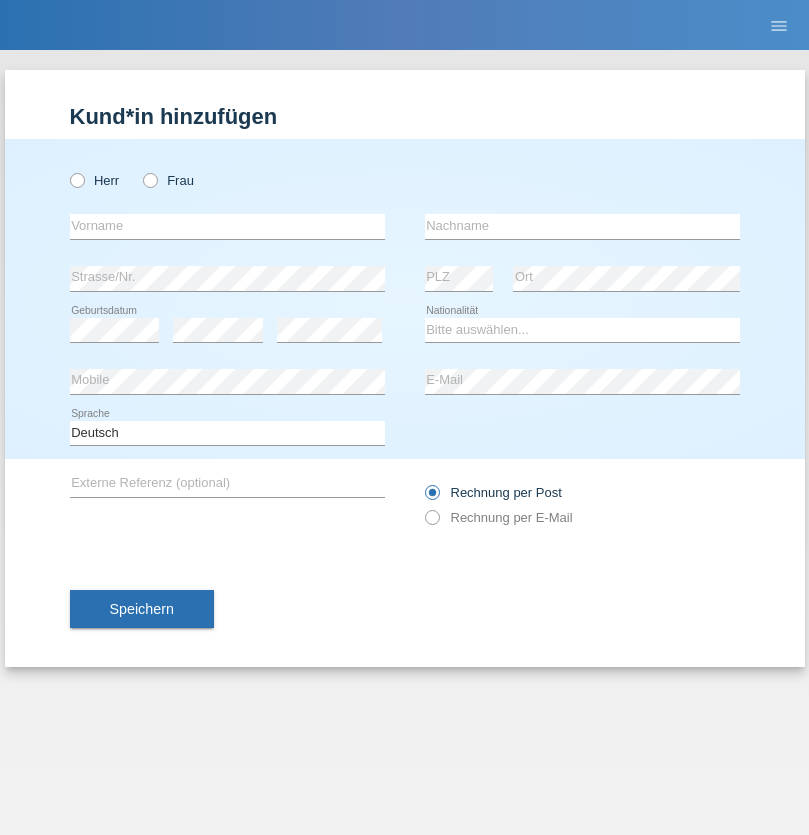 radio on "true" 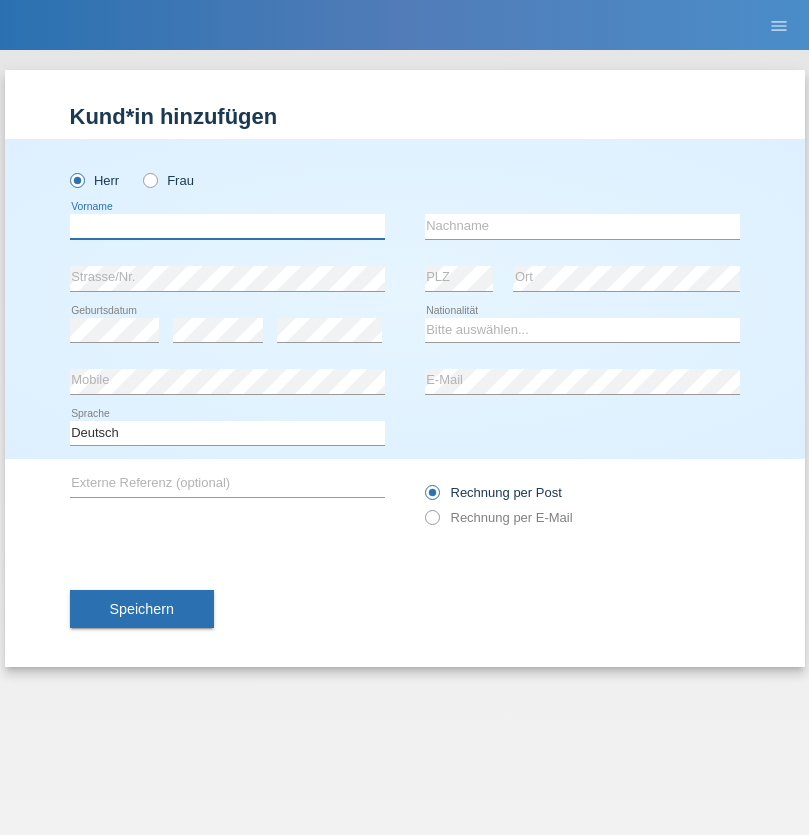 click at bounding box center [227, 226] 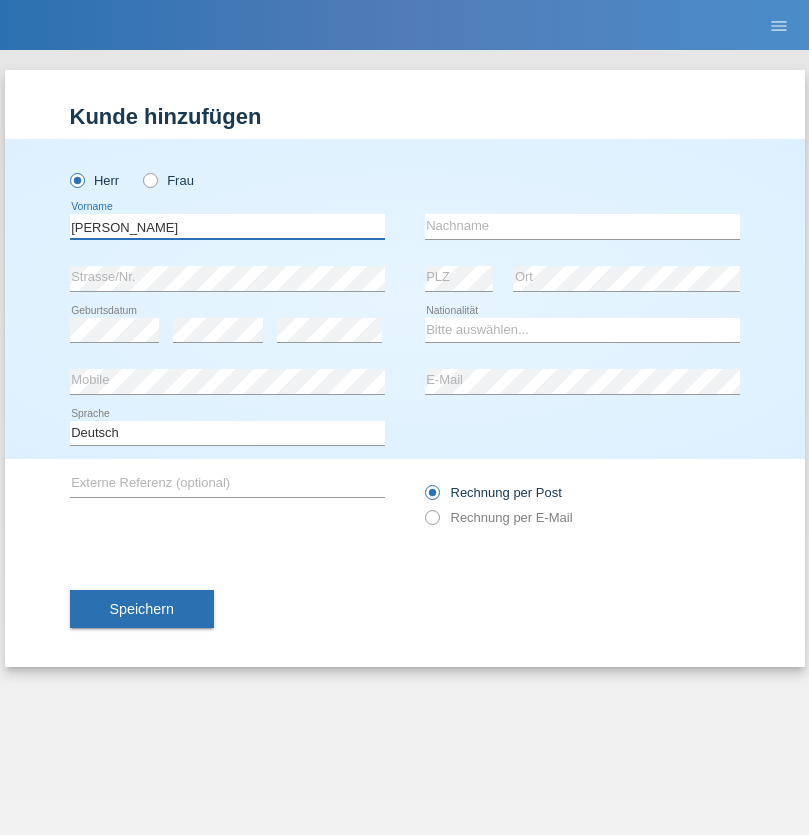 type on "[PERSON_NAME]" 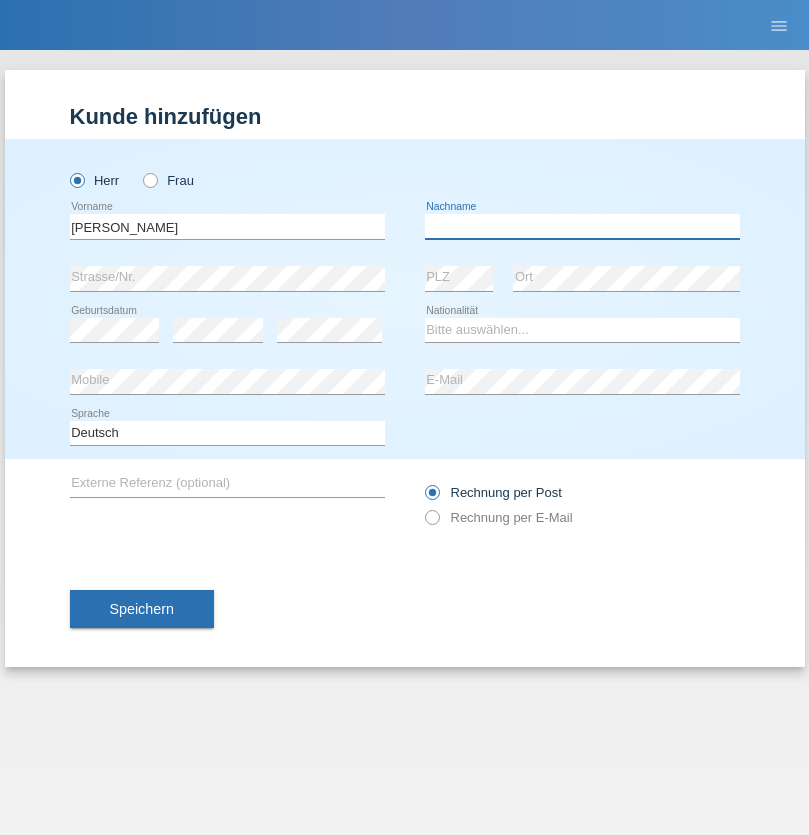 click at bounding box center (582, 226) 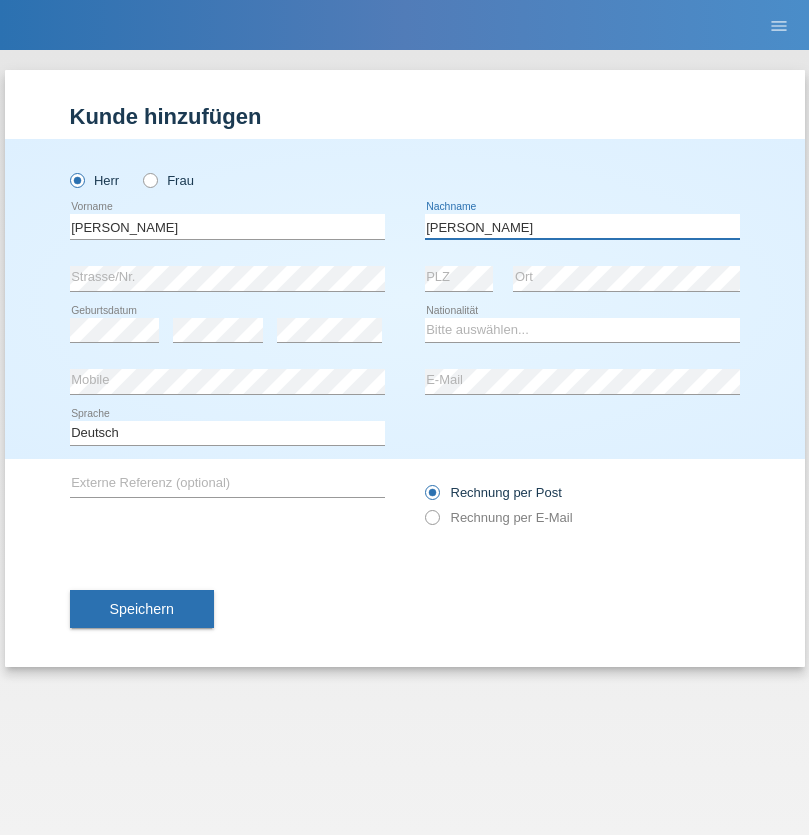 type on "[PERSON_NAME]" 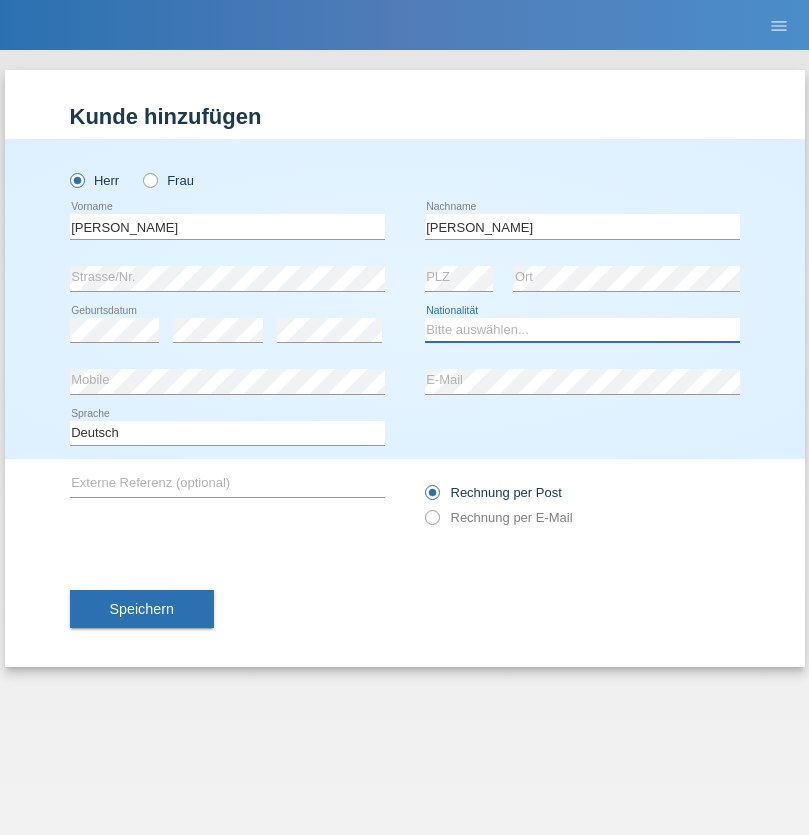 select on "CH" 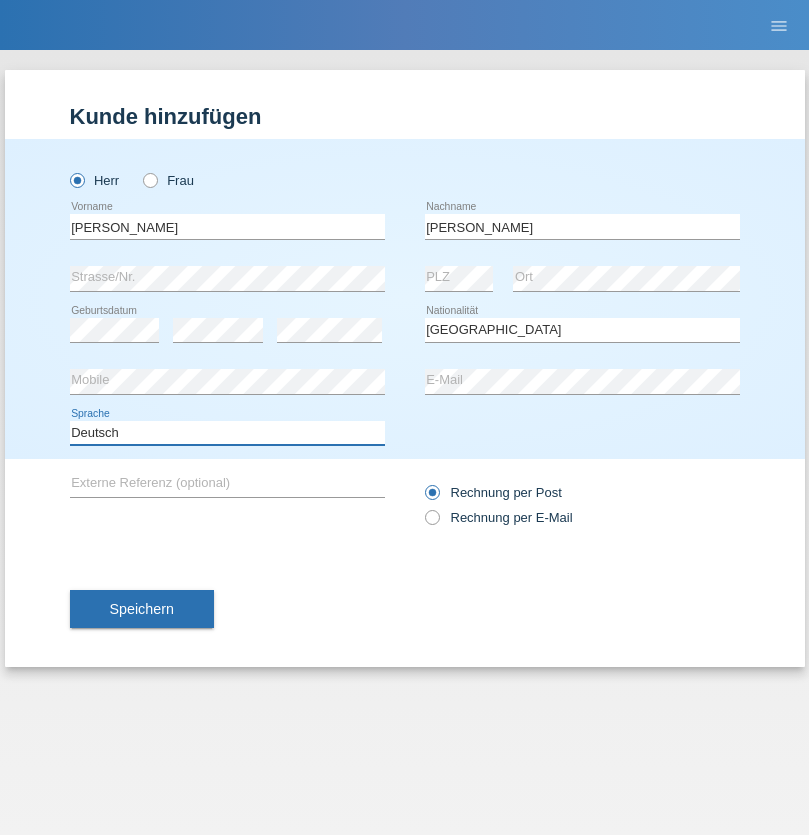select on "en" 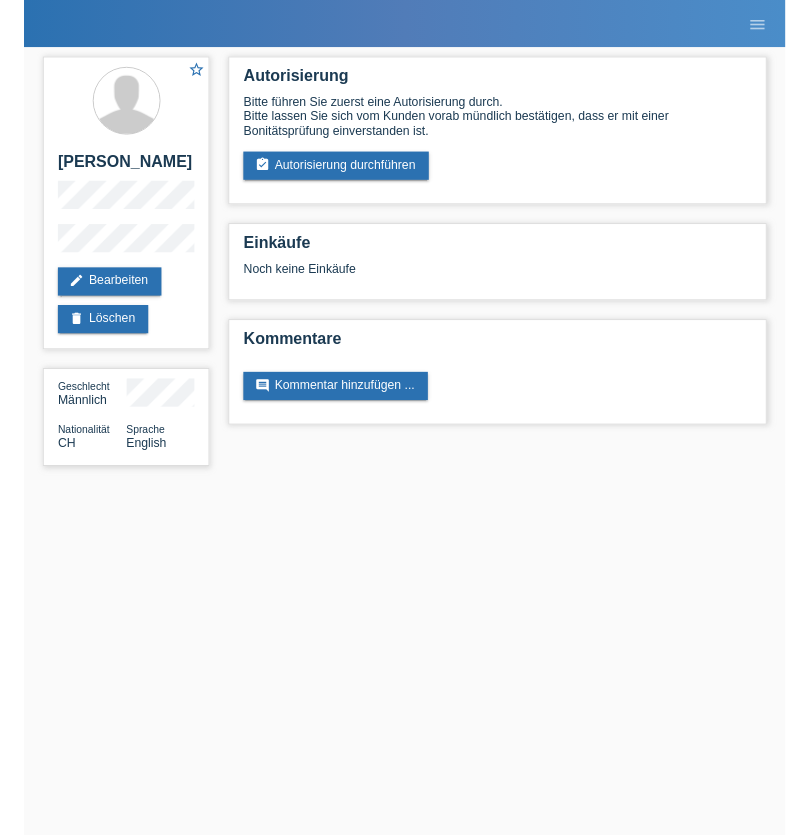 scroll, scrollTop: 0, scrollLeft: 0, axis: both 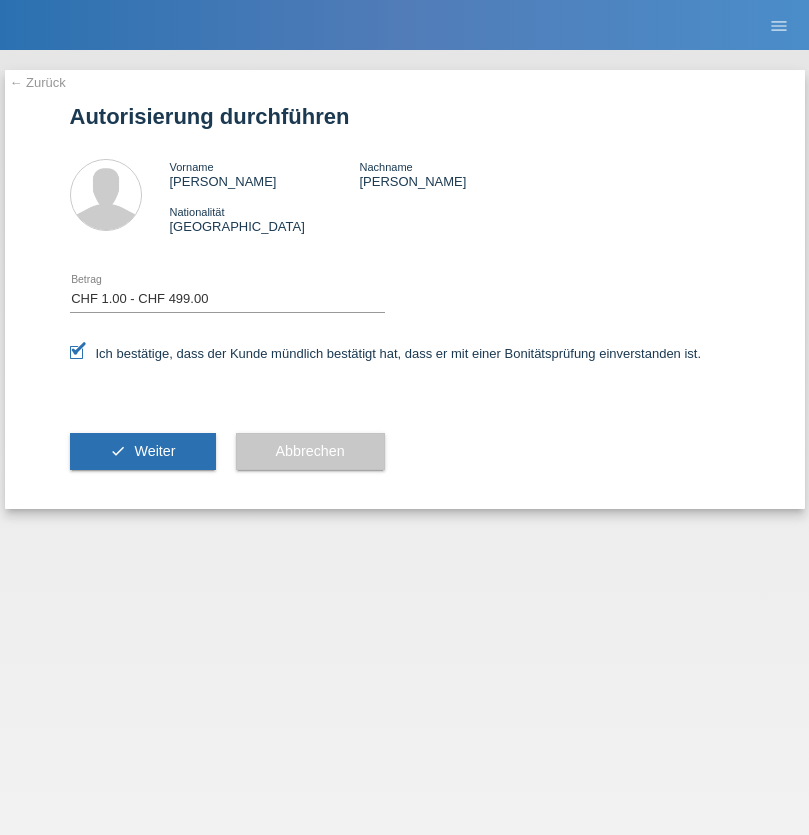 select on "1" 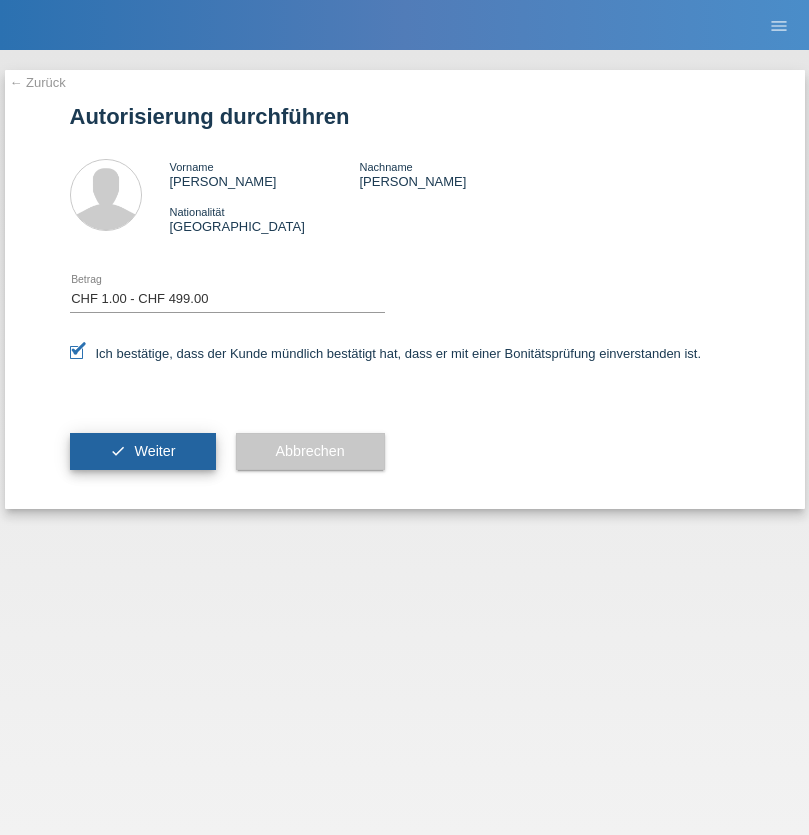 click on "Weiter" at bounding box center [154, 451] 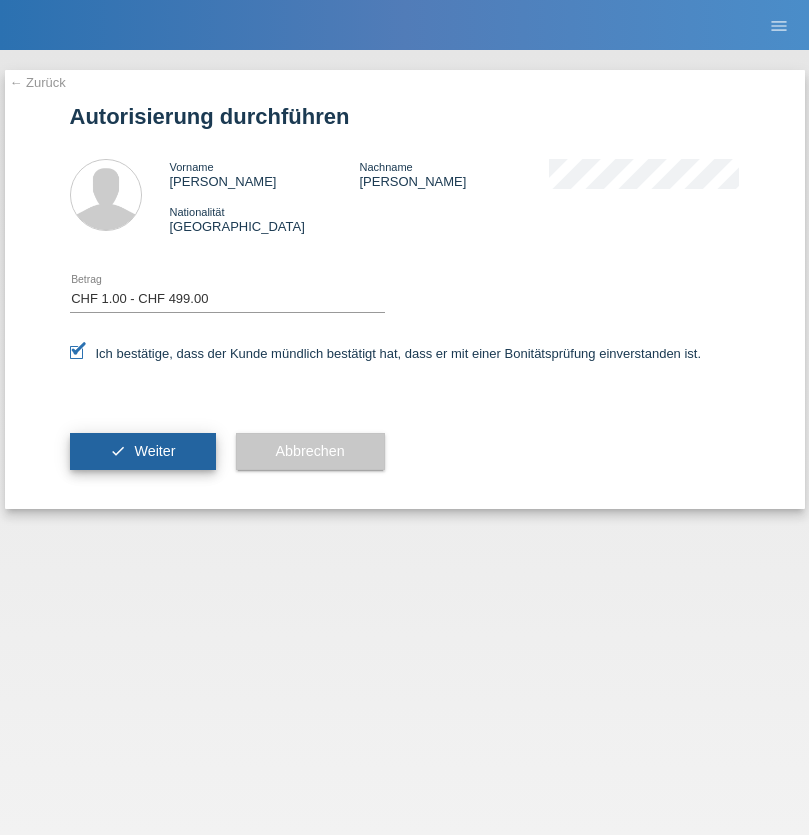 scroll, scrollTop: 0, scrollLeft: 0, axis: both 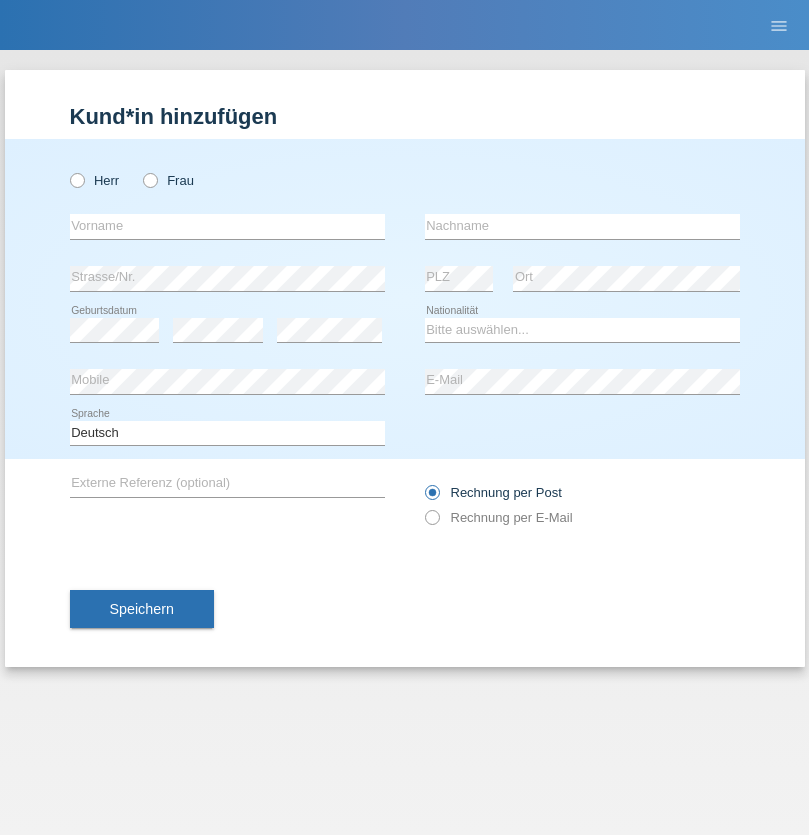 radio on "true" 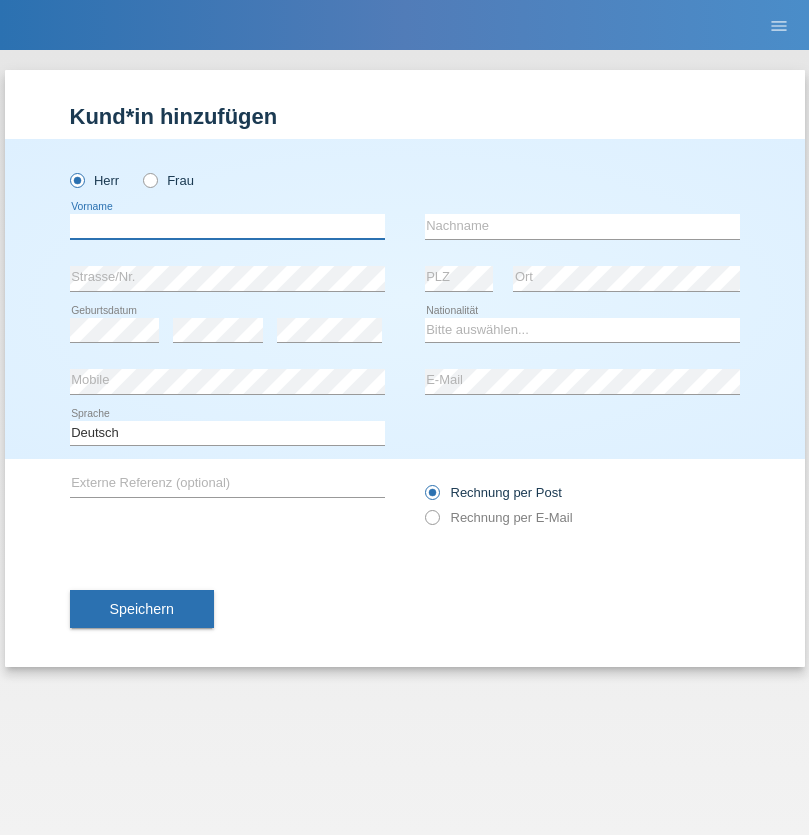 click at bounding box center [227, 226] 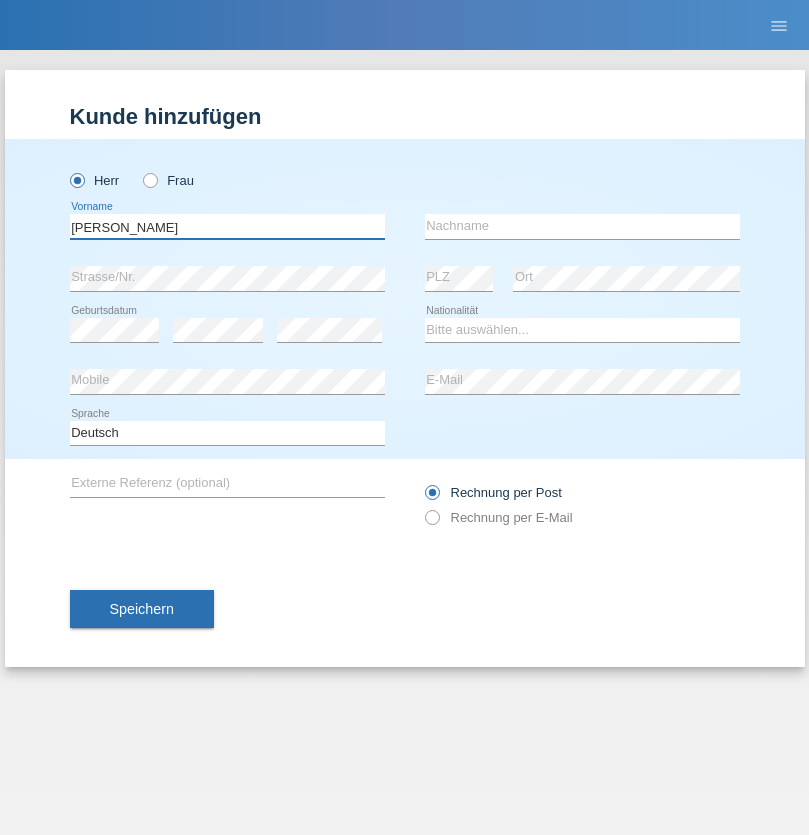 type on "[PERSON_NAME]" 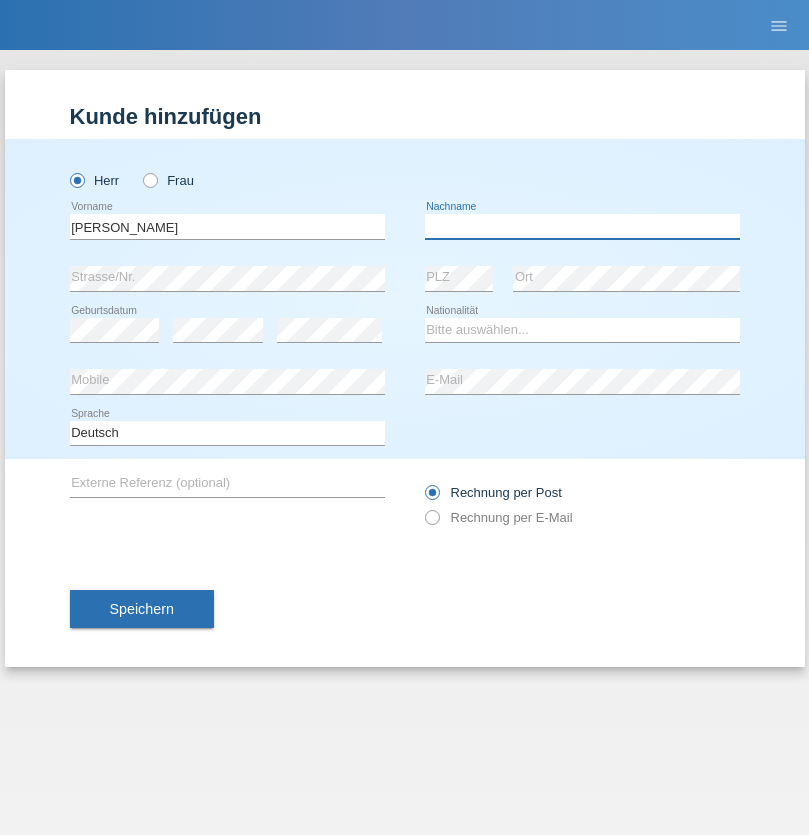 click at bounding box center (582, 226) 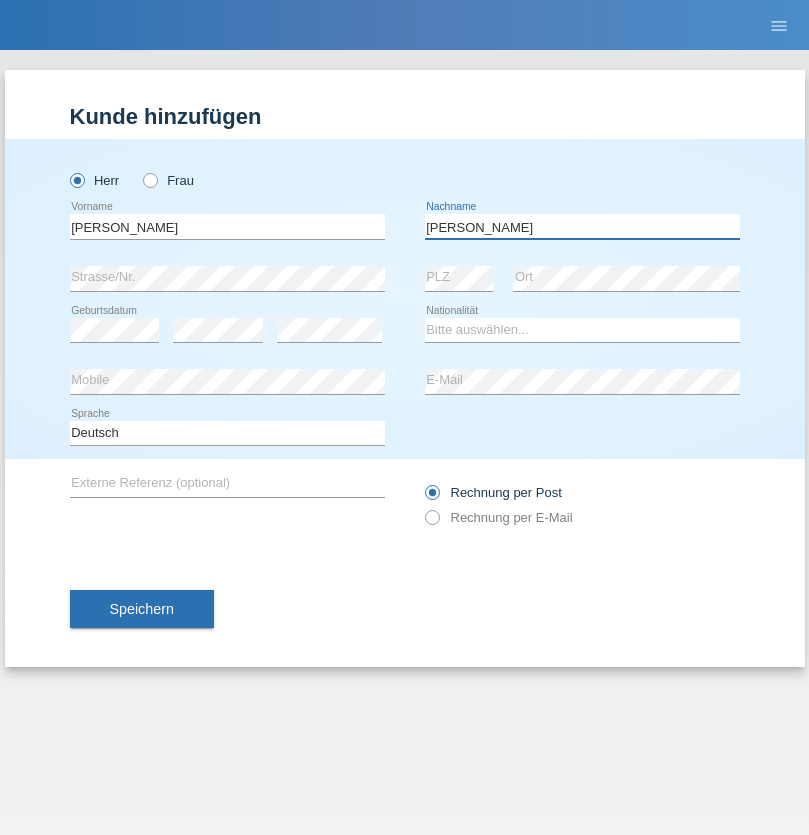 type on "[PERSON_NAME]" 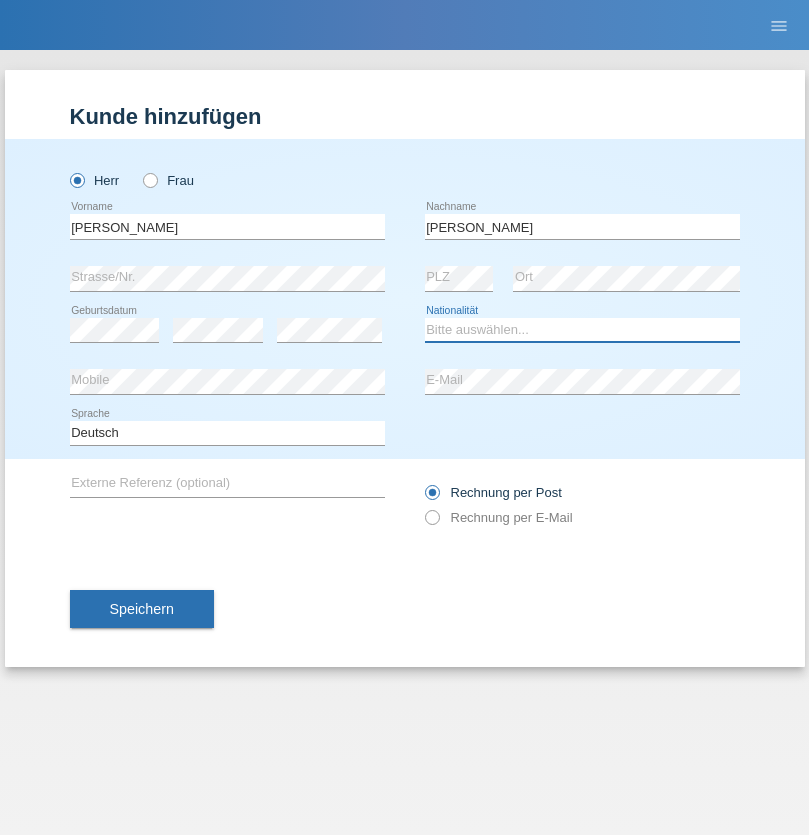 select on "CH" 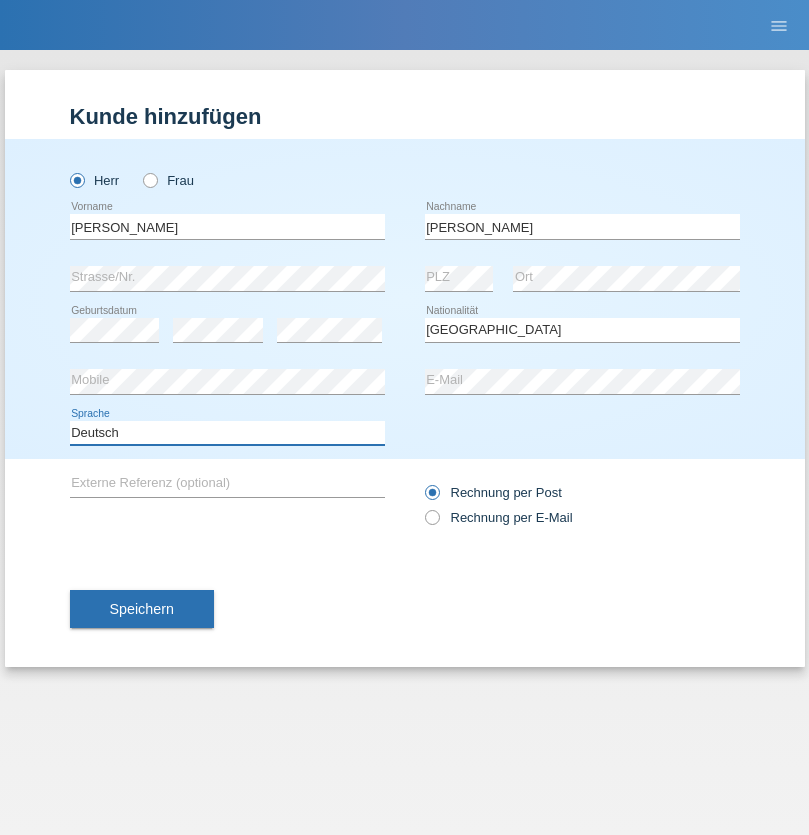 select on "en" 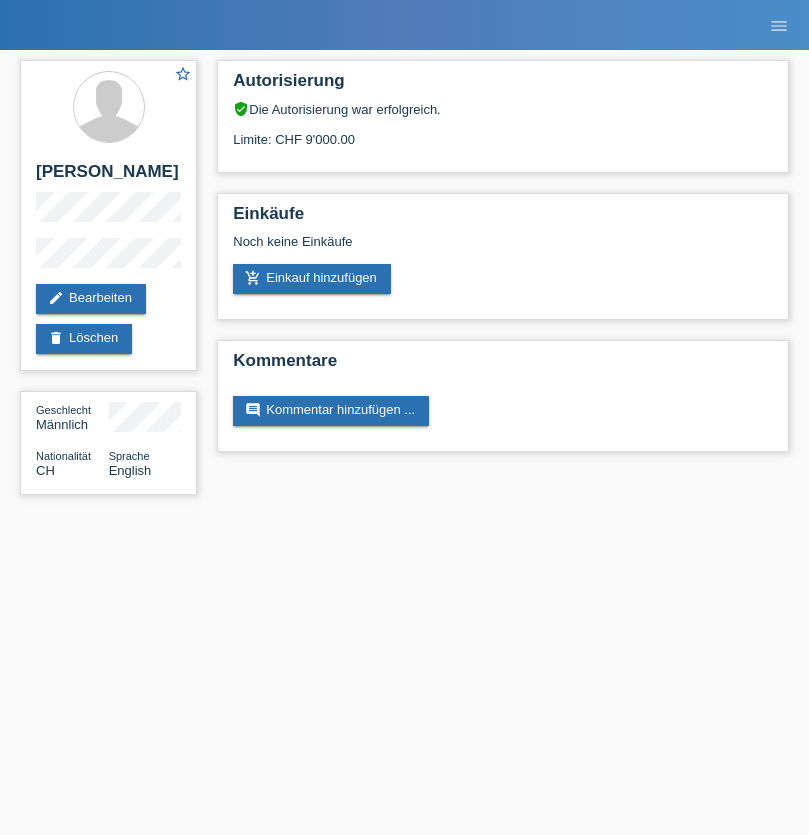 scroll, scrollTop: 0, scrollLeft: 0, axis: both 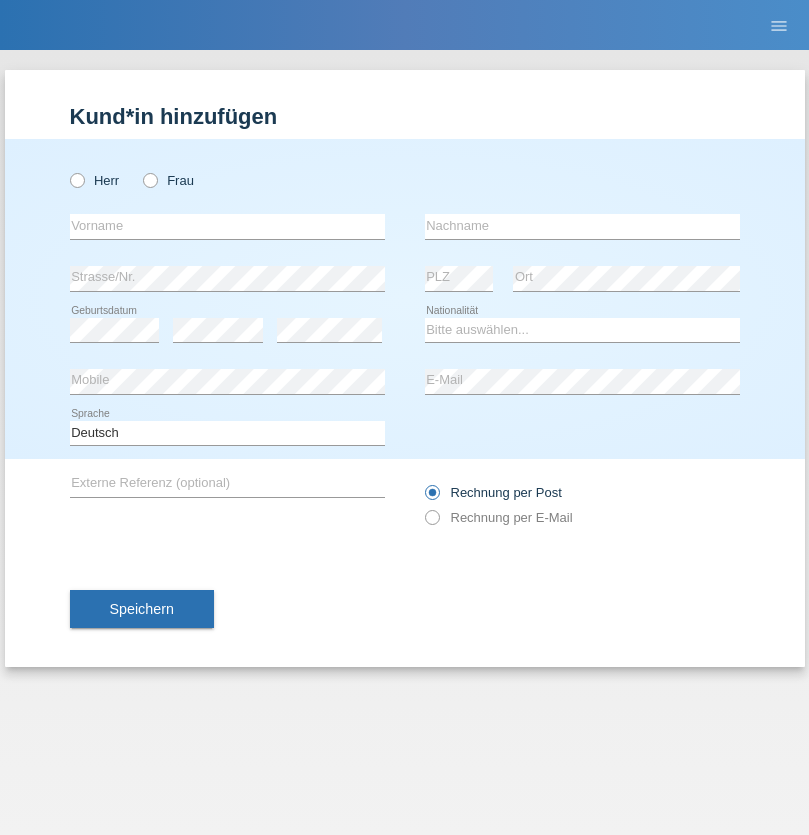 radio on "true" 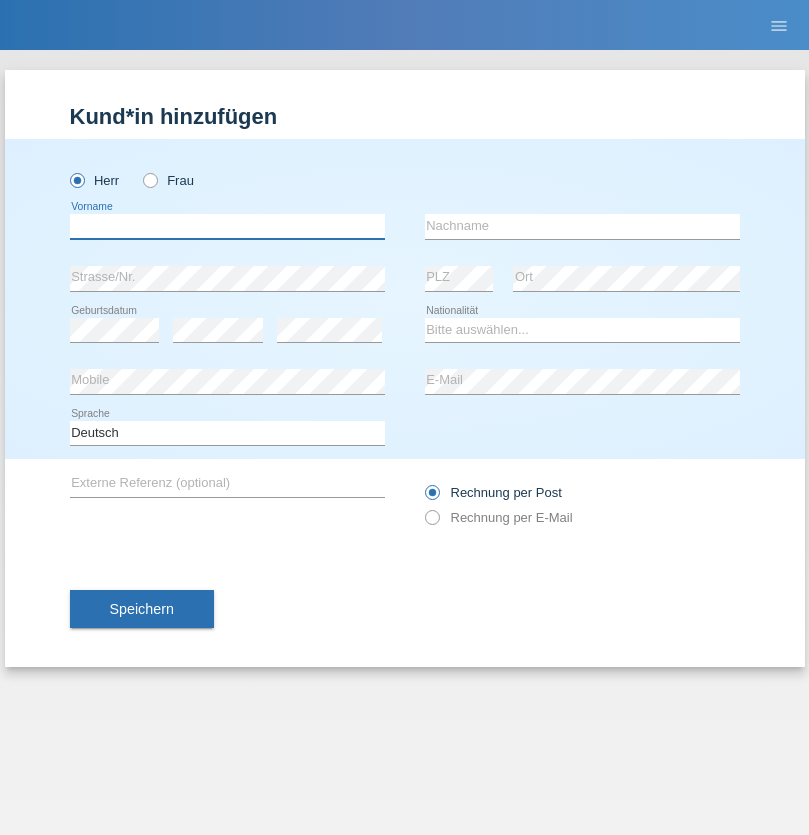 click at bounding box center [227, 226] 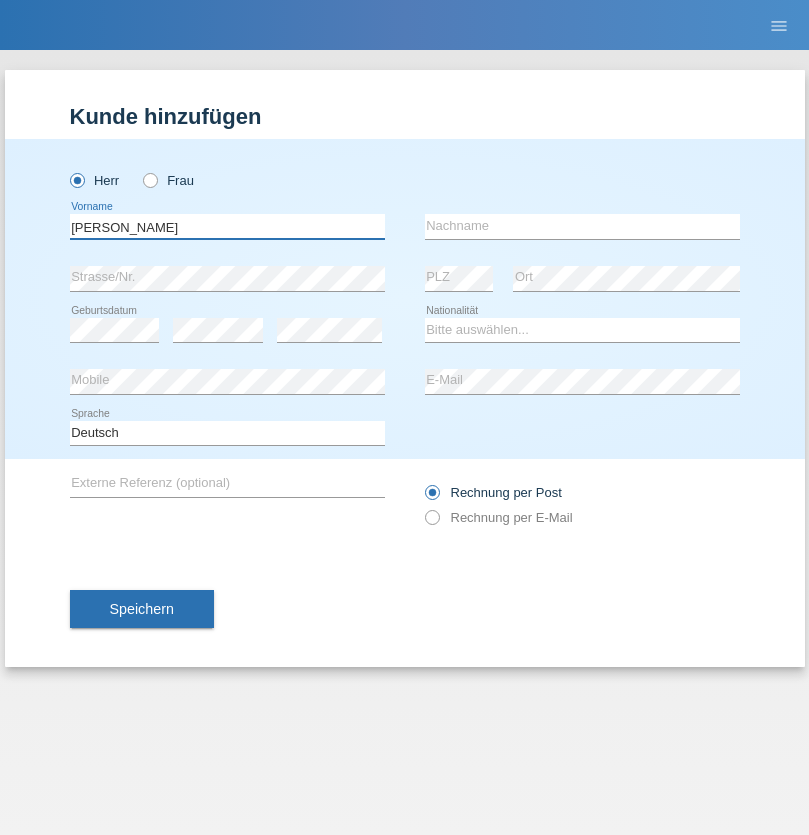 type on "Martin" 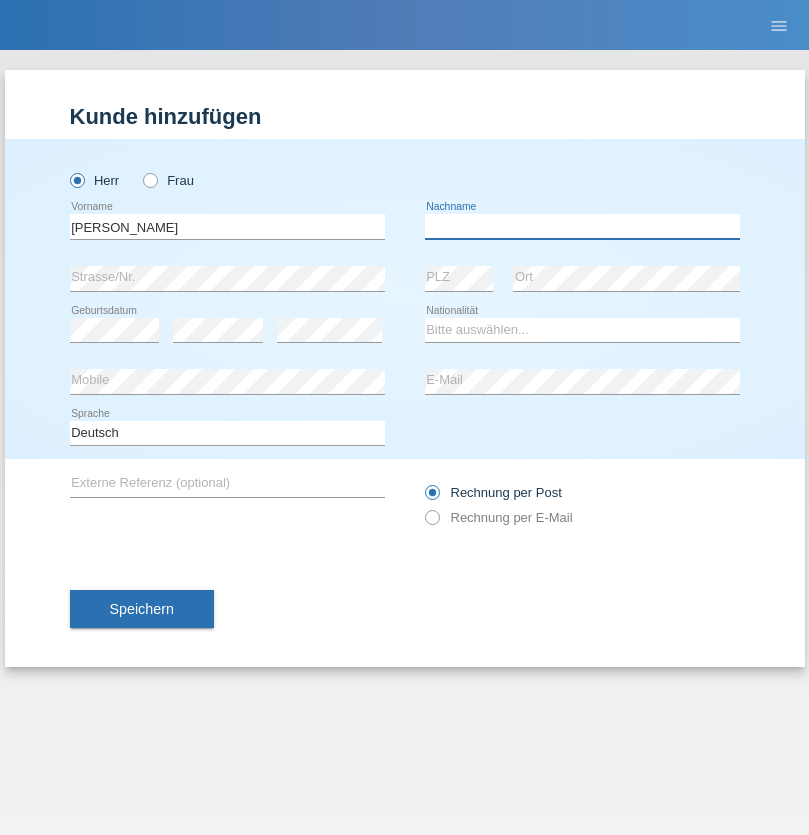 click at bounding box center (582, 226) 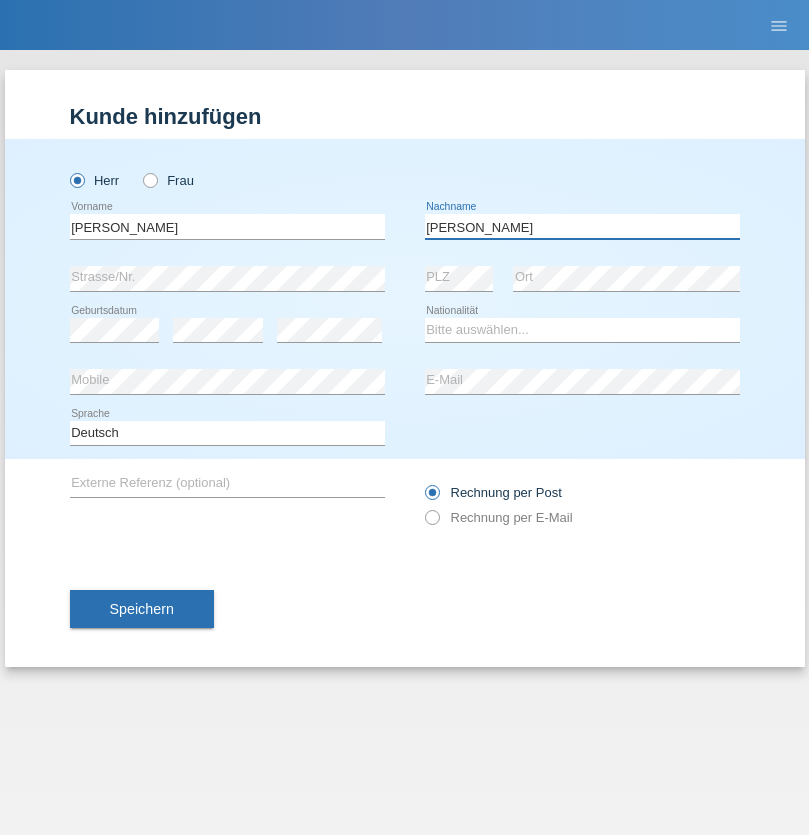 type on "[PERSON_NAME]" 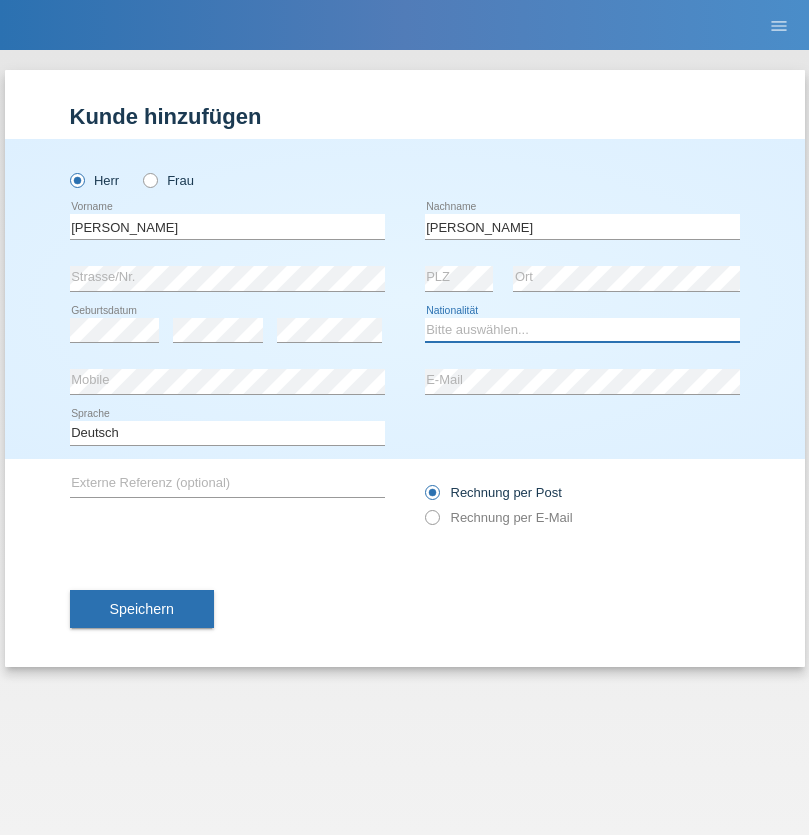 select on "CH" 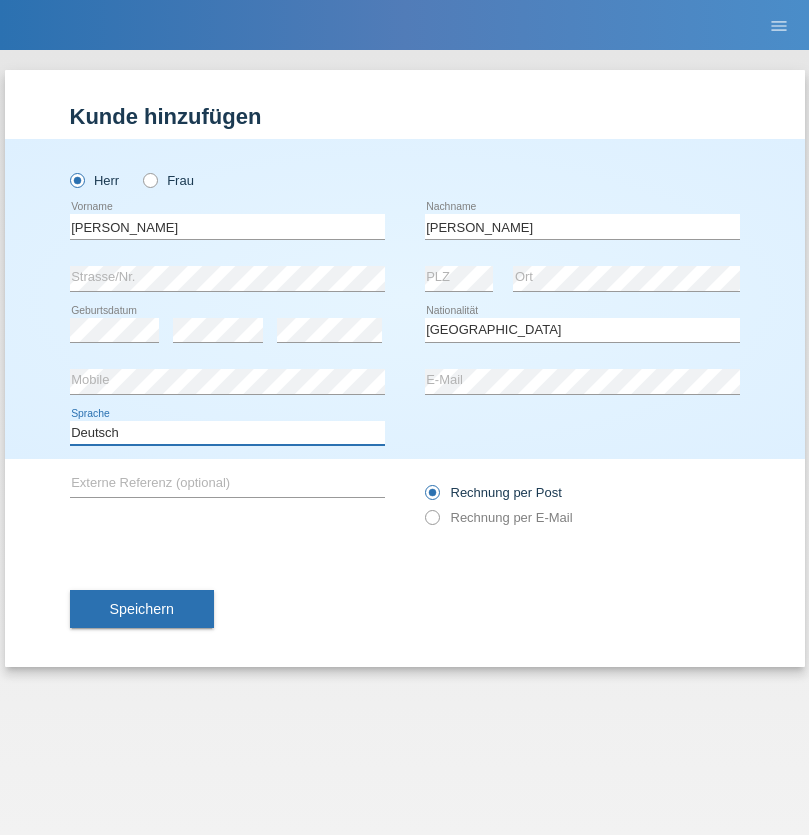 select on "en" 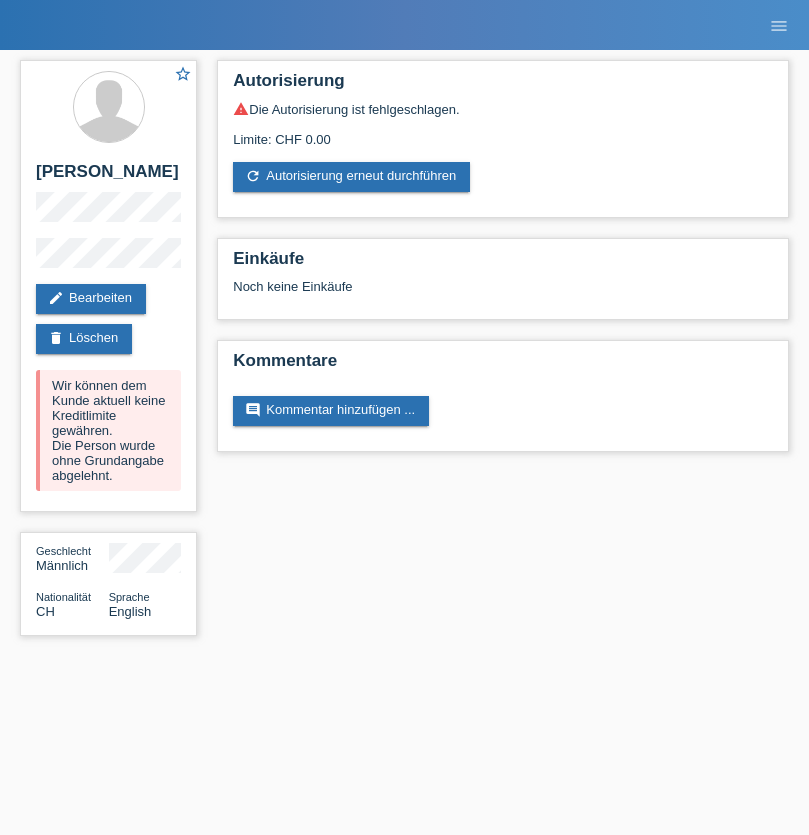 scroll, scrollTop: 0, scrollLeft: 0, axis: both 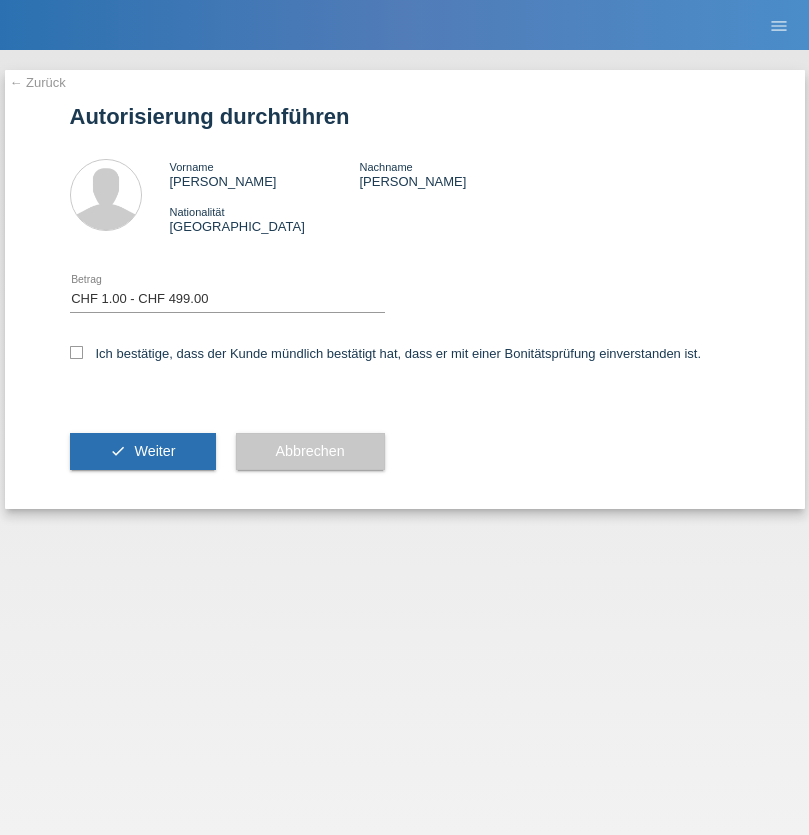 select on "1" 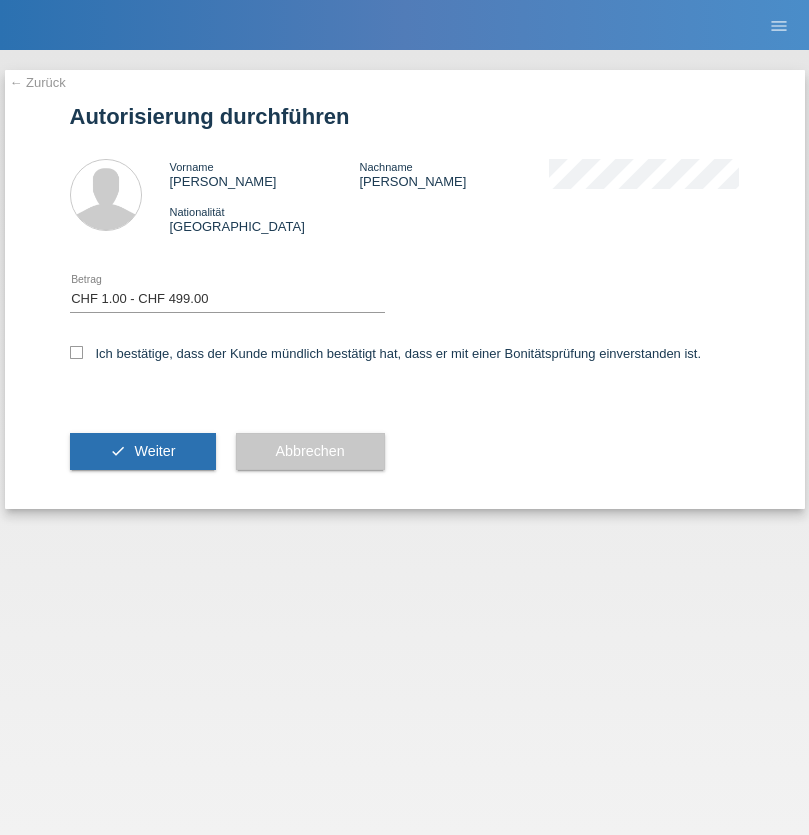 scroll, scrollTop: 0, scrollLeft: 0, axis: both 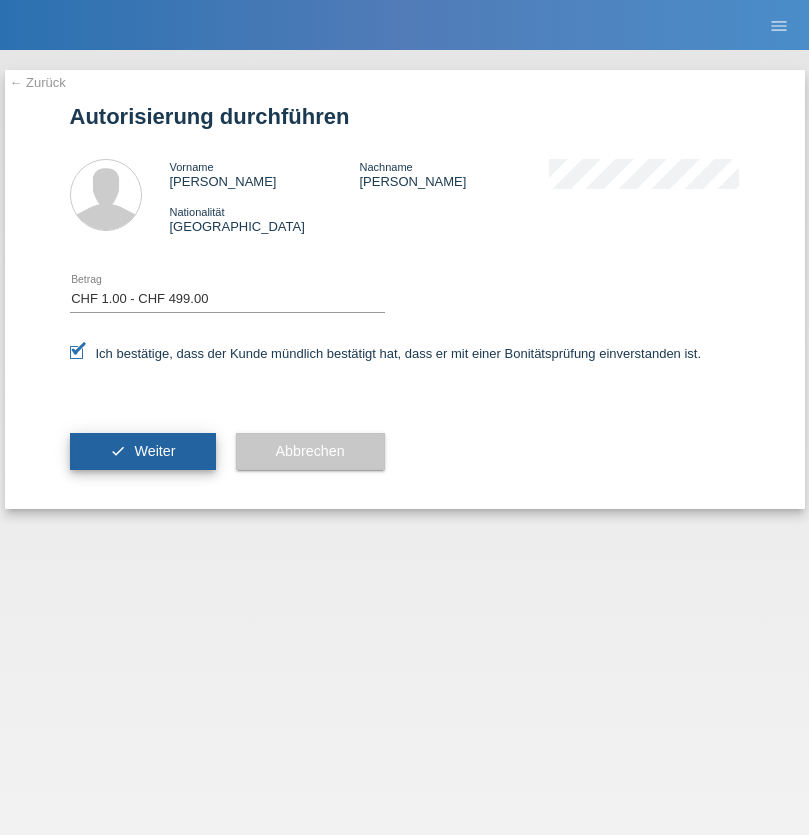 click on "Weiter" at bounding box center [154, 451] 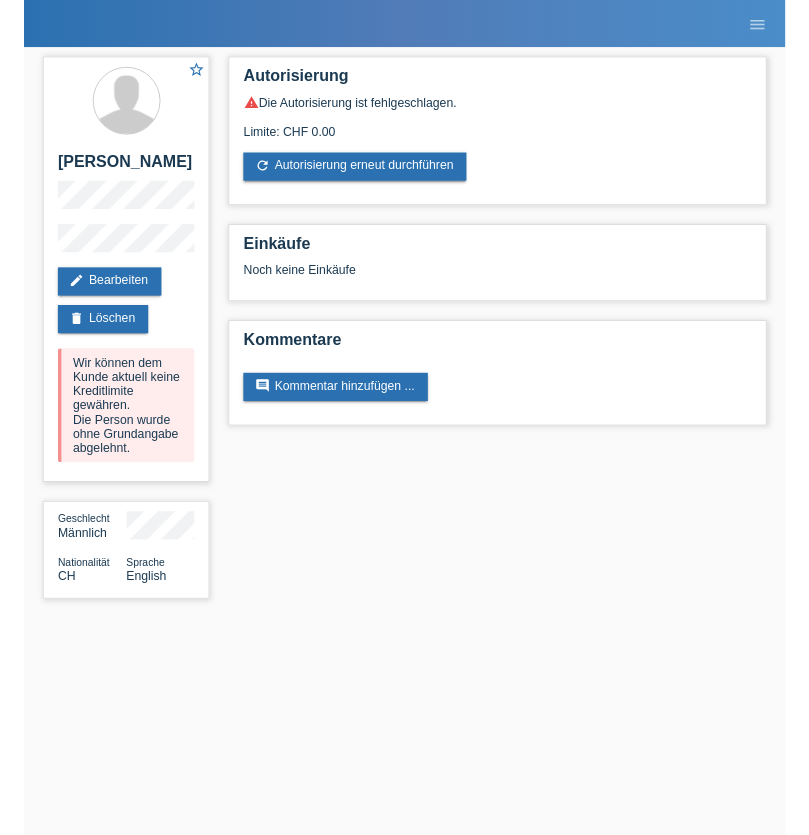 scroll, scrollTop: 0, scrollLeft: 0, axis: both 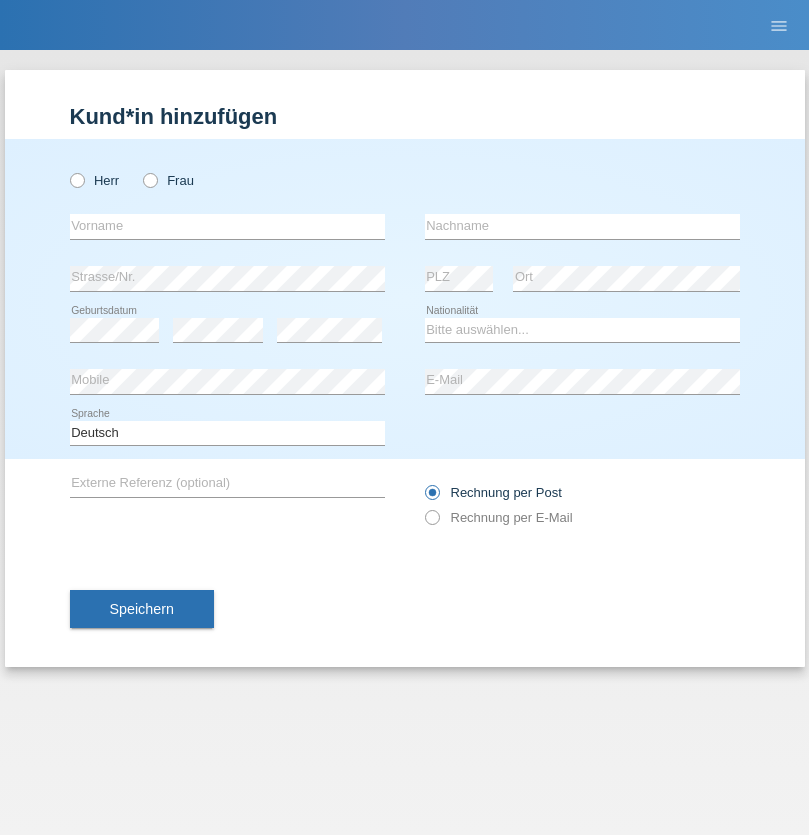 radio on "true" 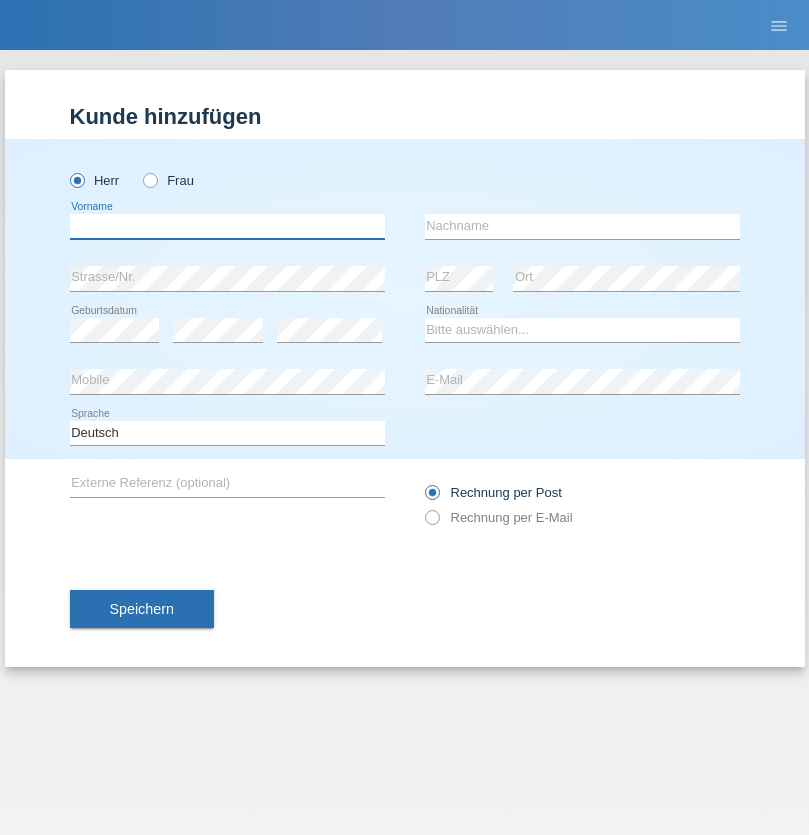 click at bounding box center (227, 226) 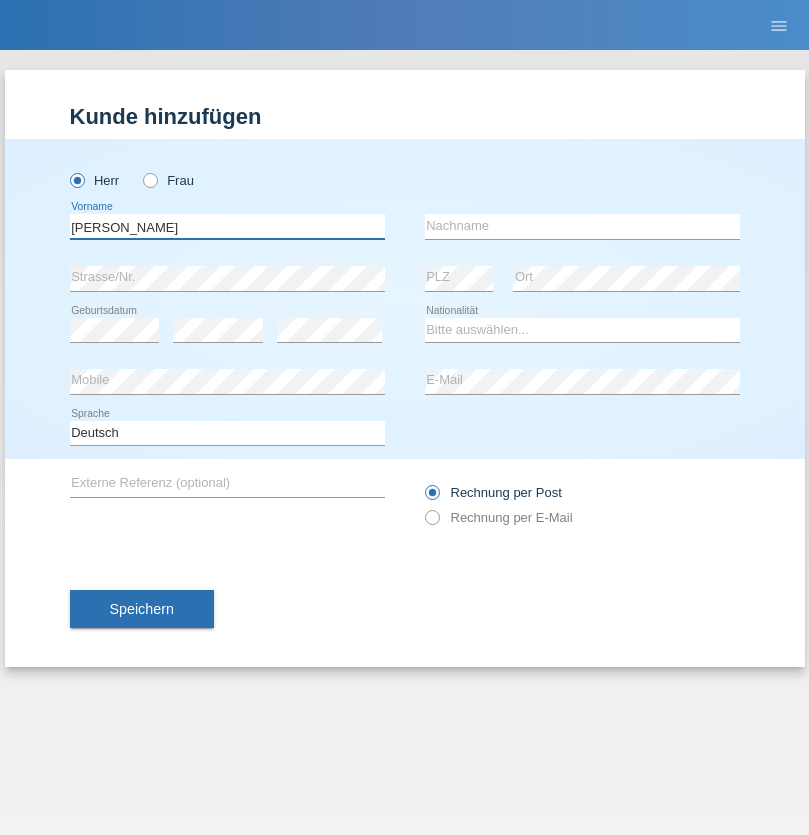 type on "[PERSON_NAME]" 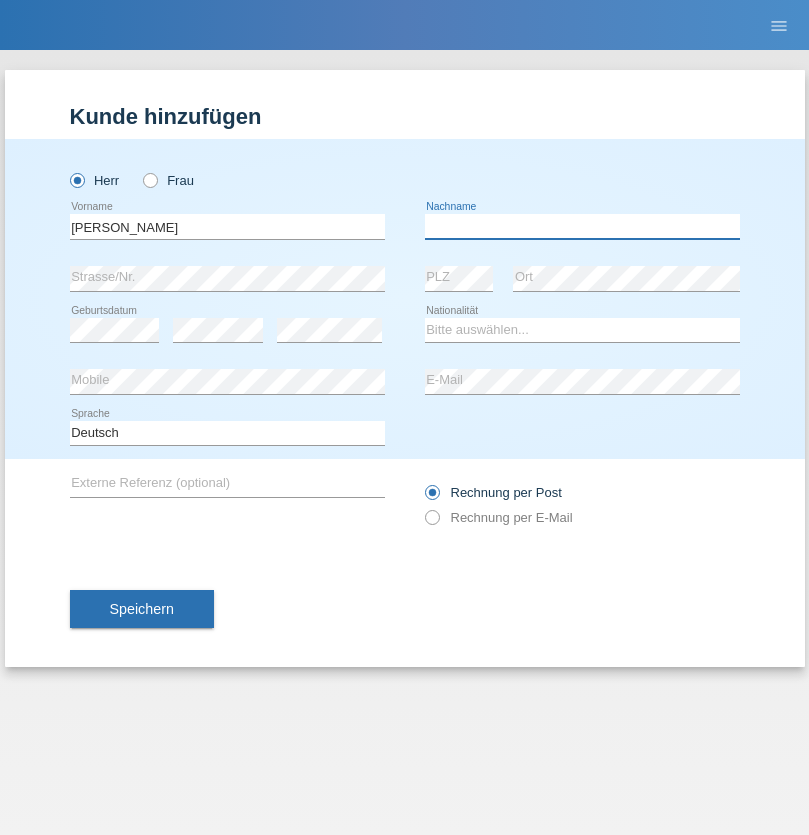 click at bounding box center [582, 226] 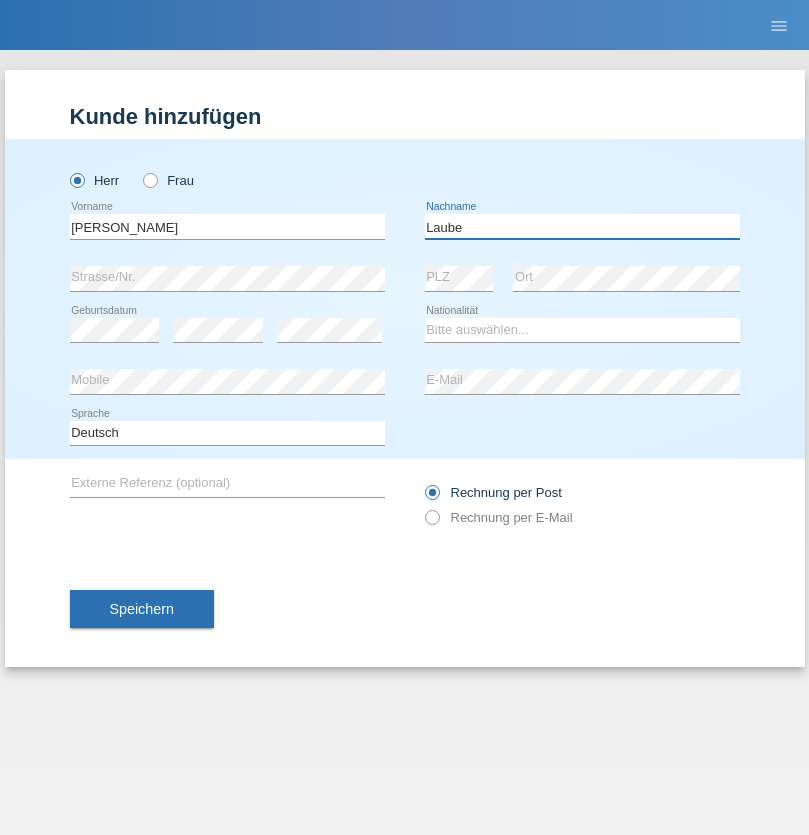 type on "Laube" 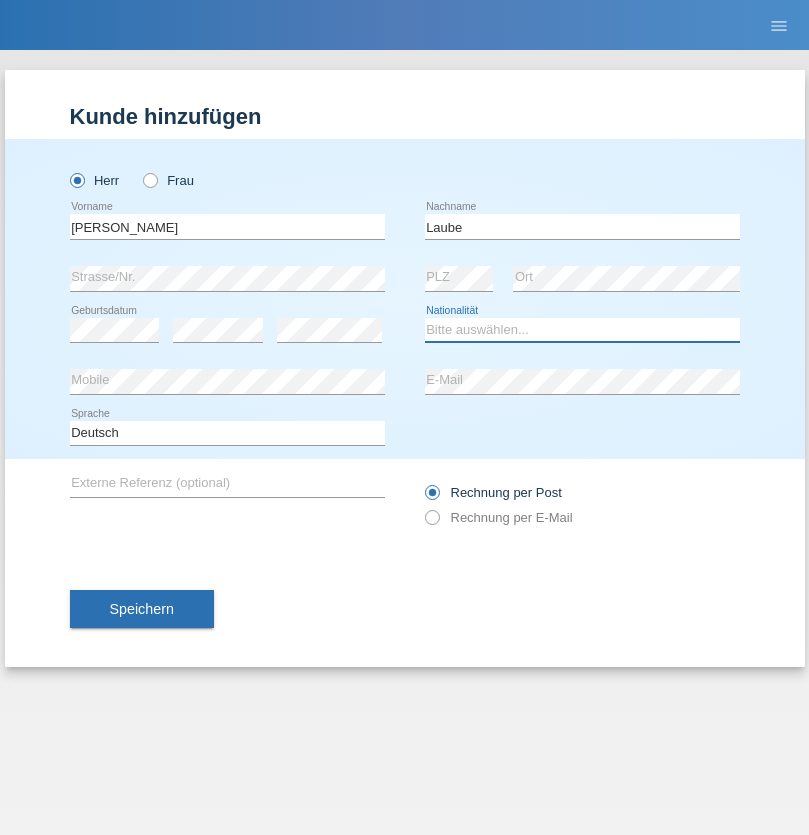 select on "DE" 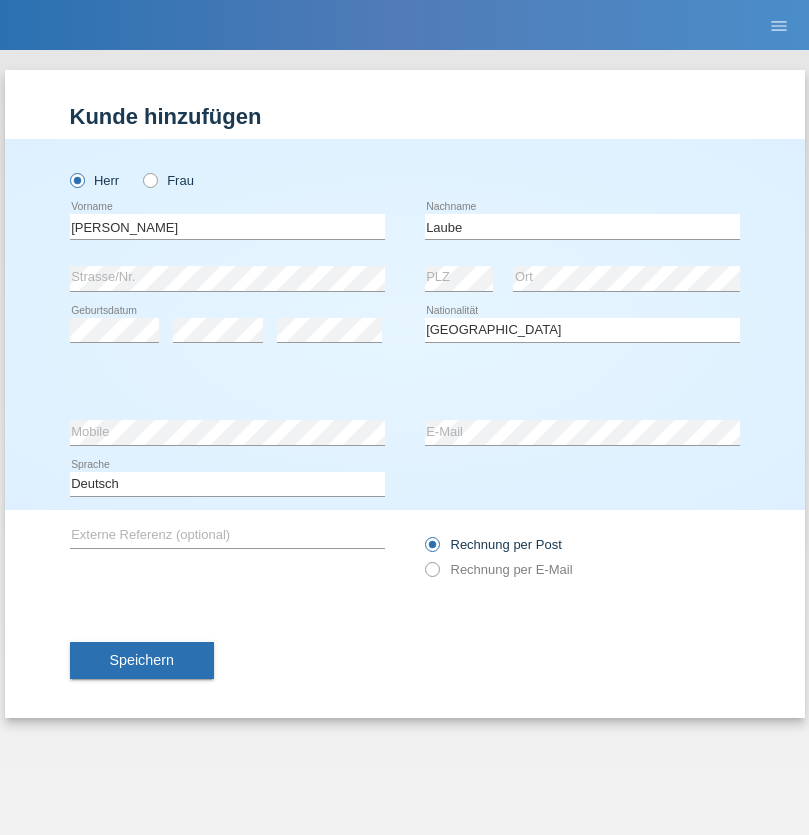 select on "C" 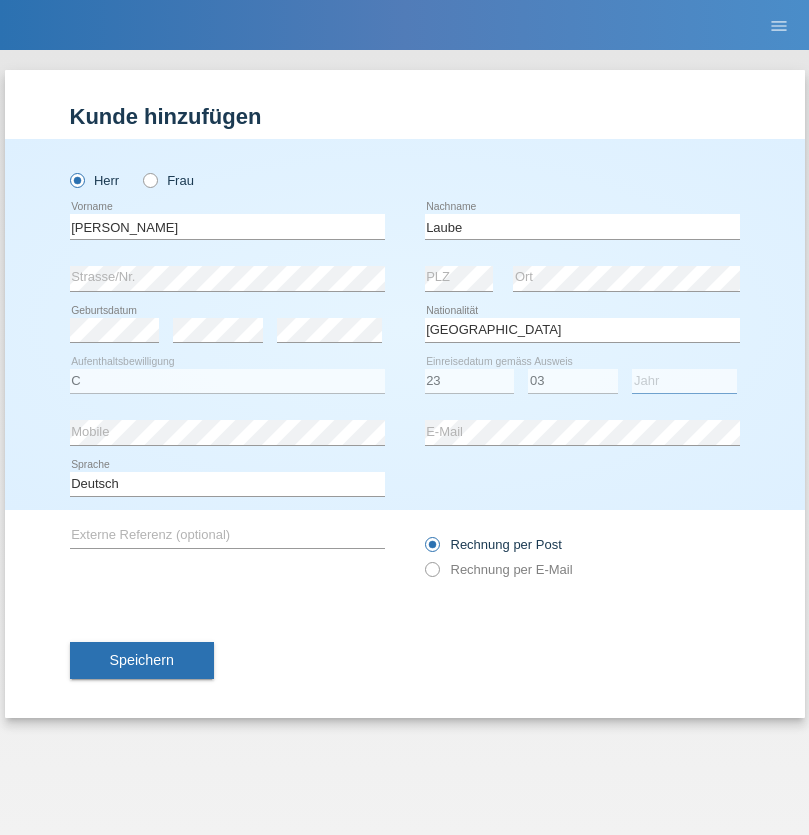 select on "2000" 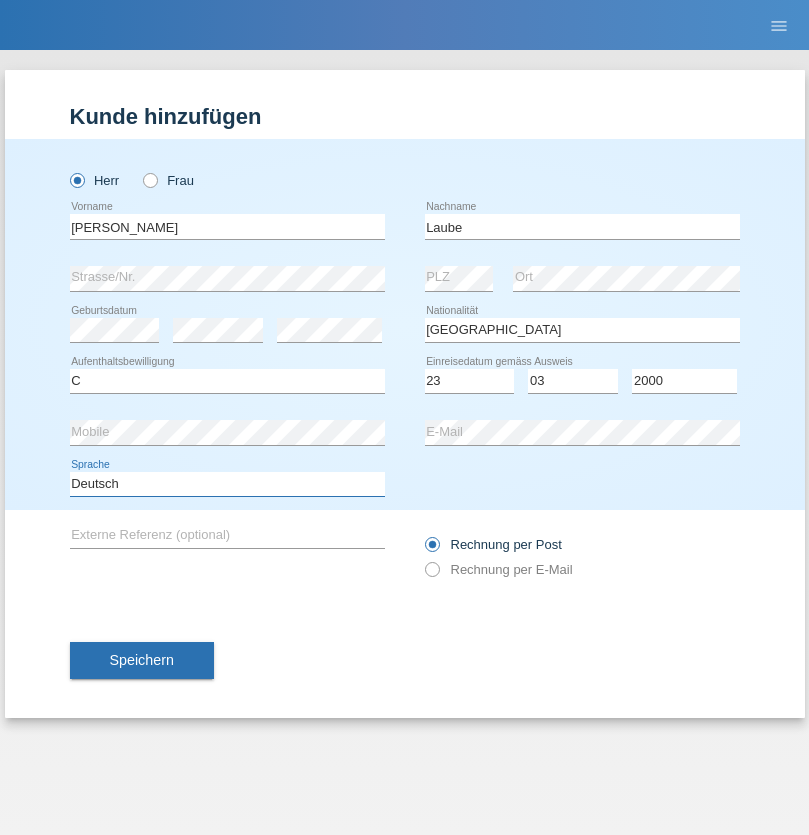 select on "en" 